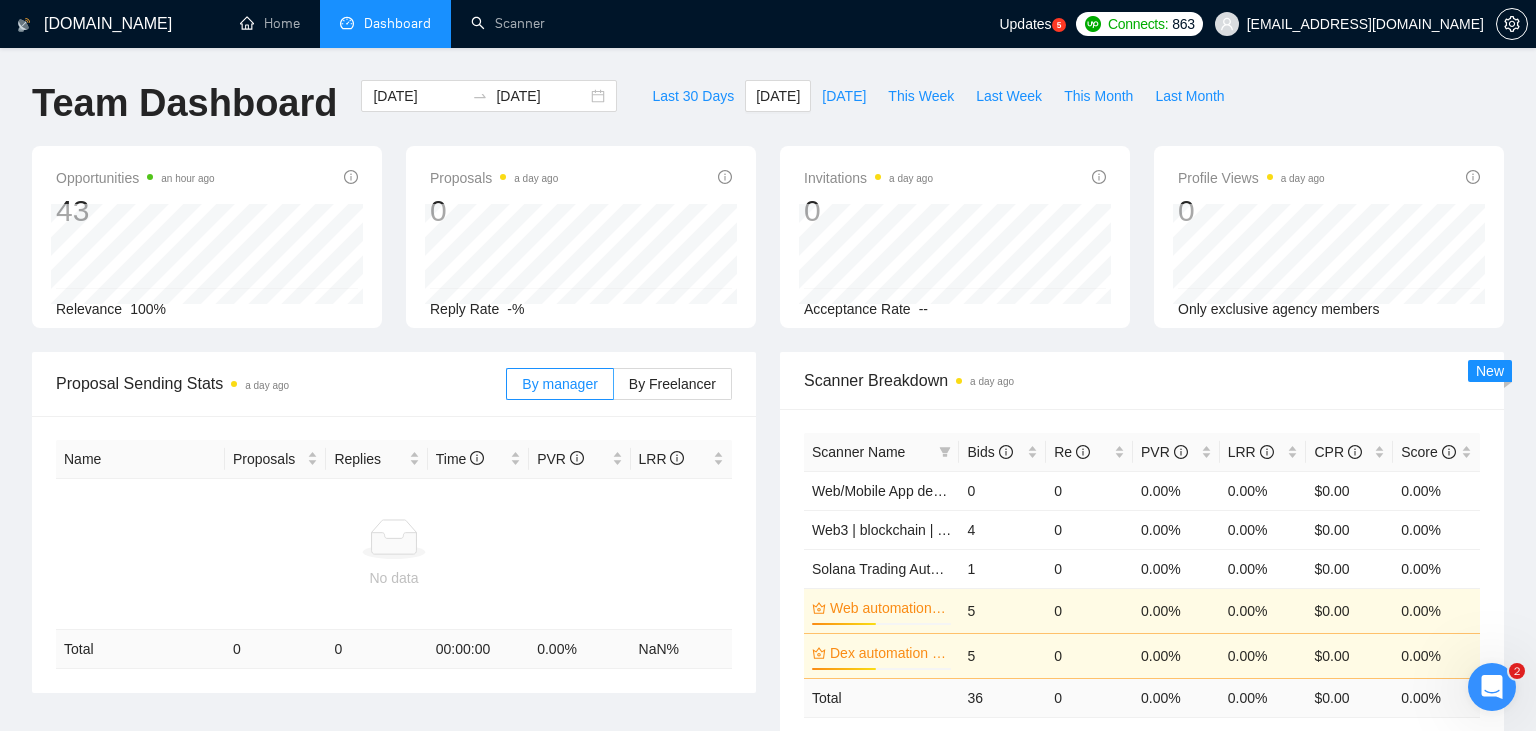 scroll, scrollTop: 0, scrollLeft: 0, axis: both 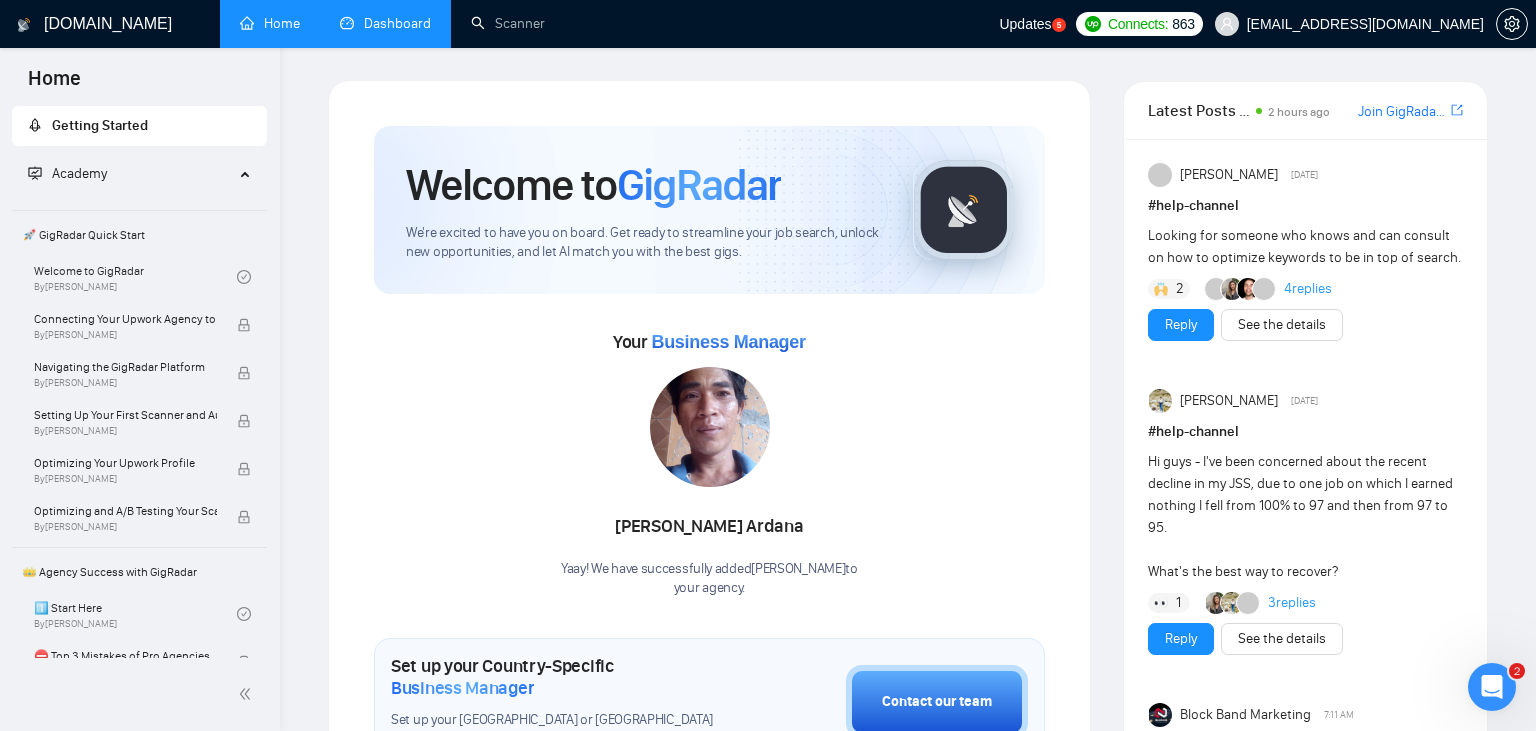 click on "Dashboard" at bounding box center (385, 23) 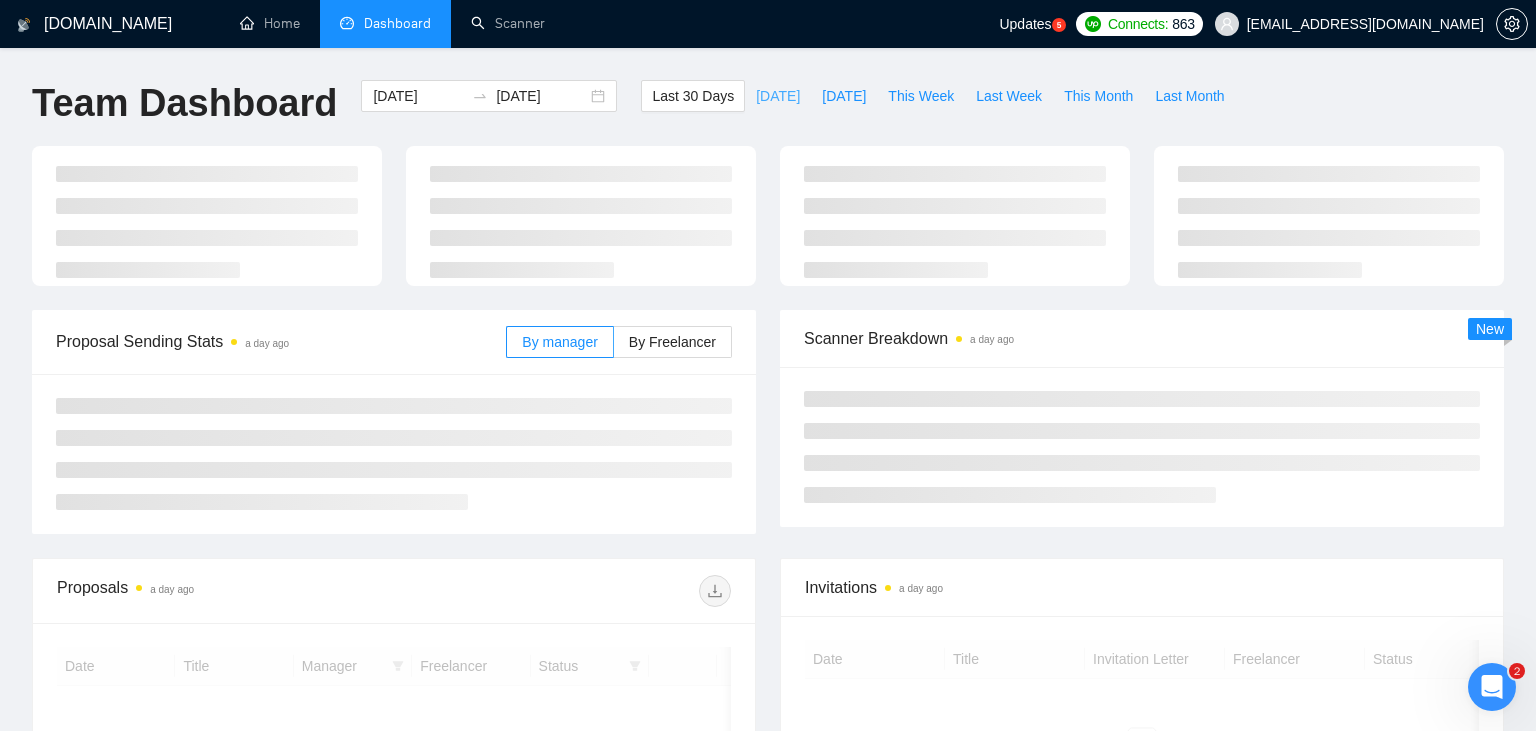 click on "[DATE]" at bounding box center (778, 96) 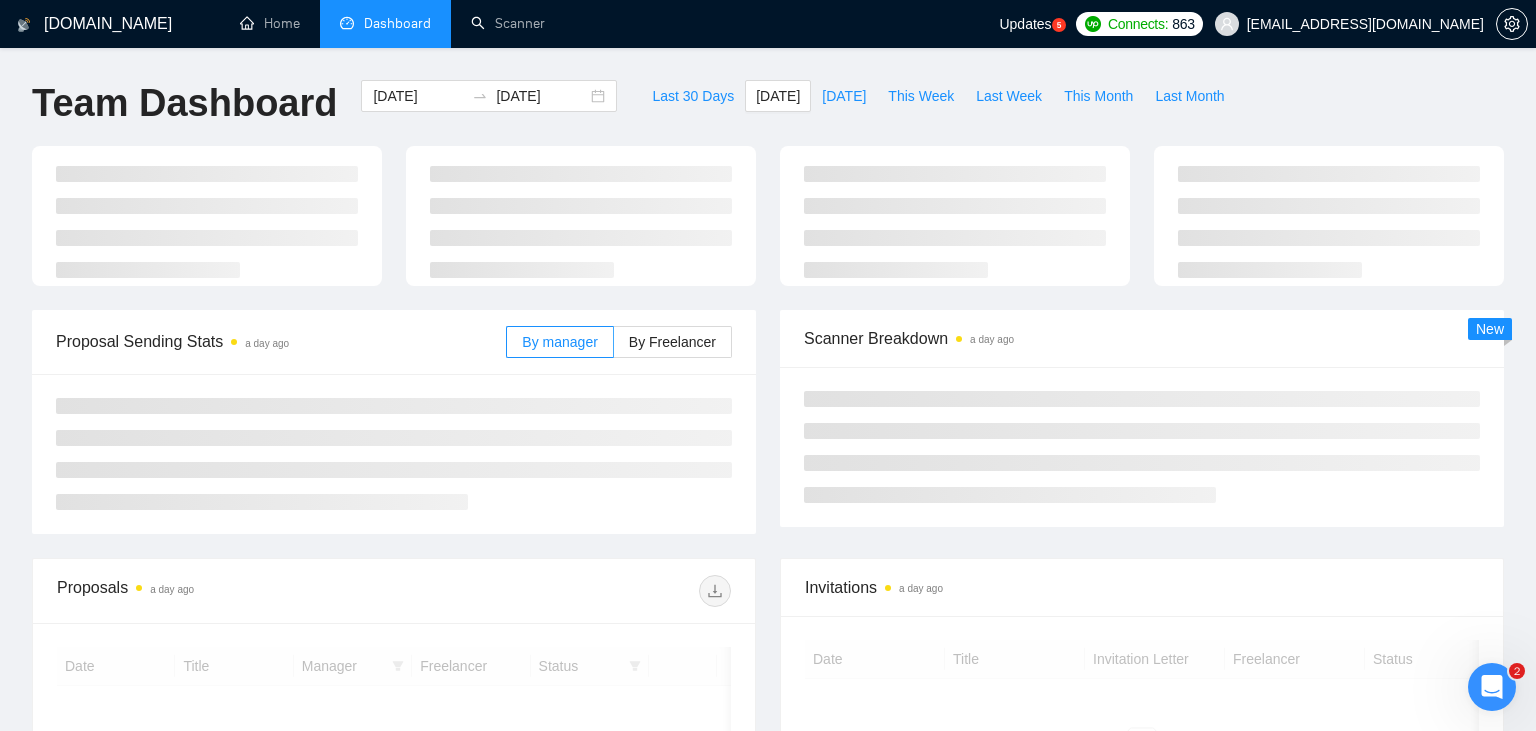 type on "[DATE]" 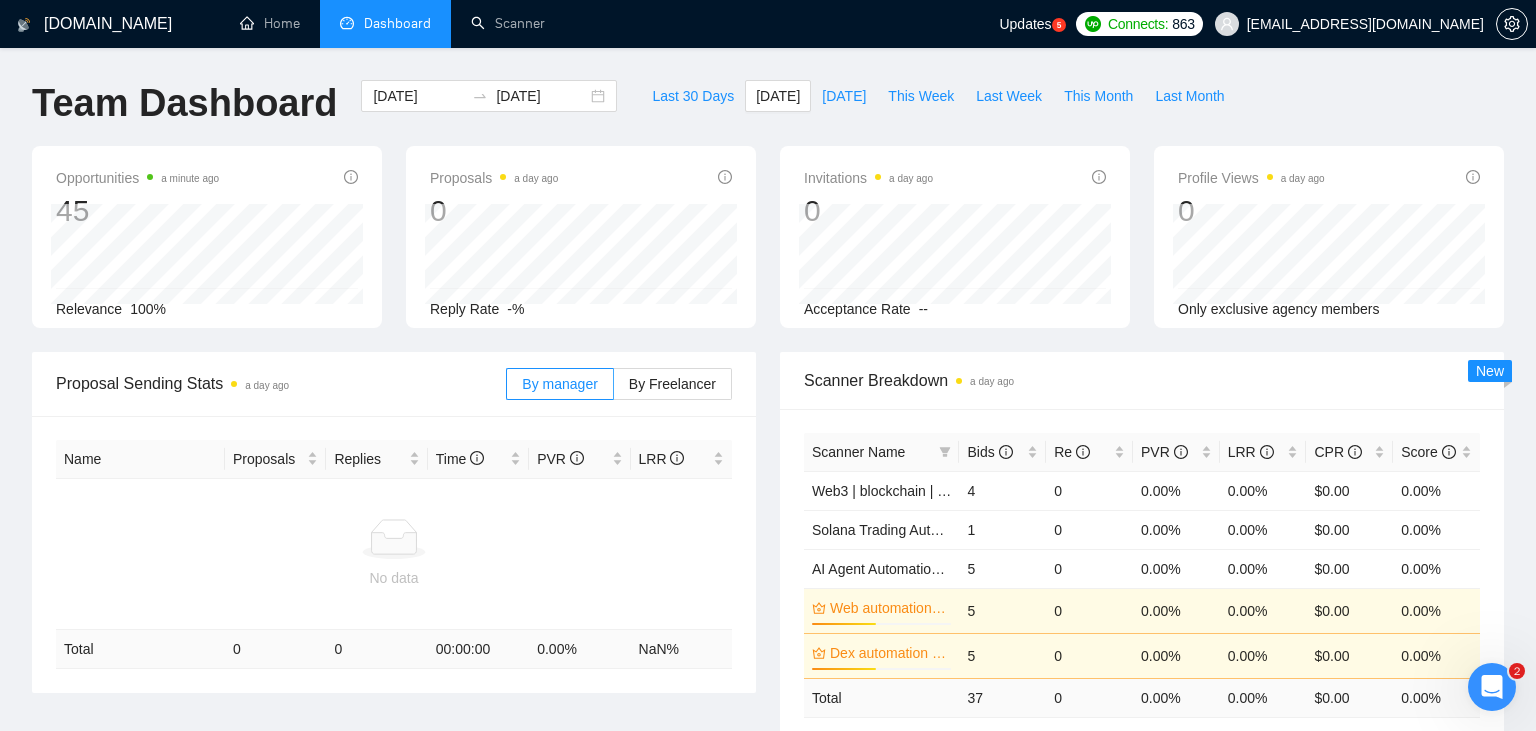 click at bounding box center (1492, 687) 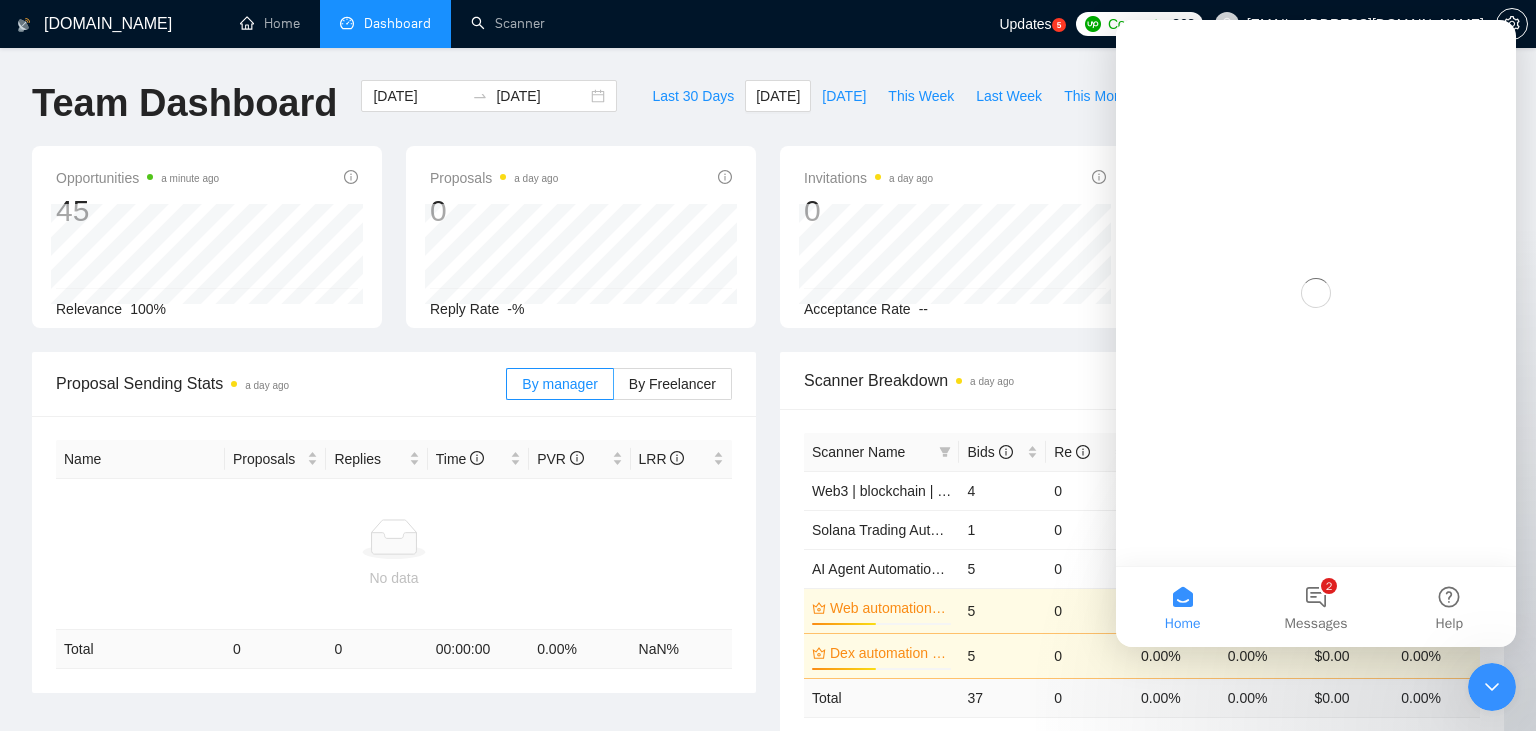 scroll, scrollTop: 0, scrollLeft: 0, axis: both 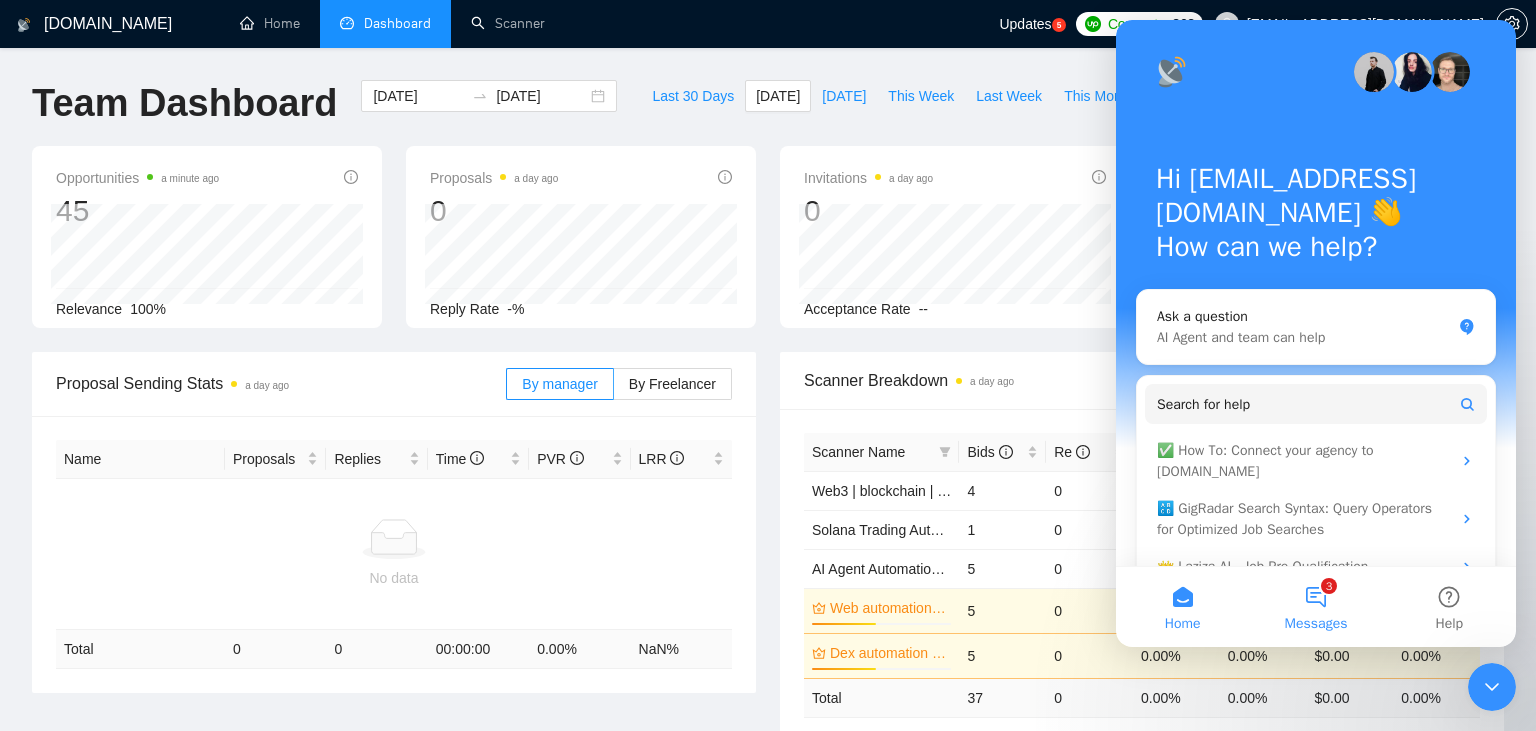 click on "3 Messages" at bounding box center (1315, 607) 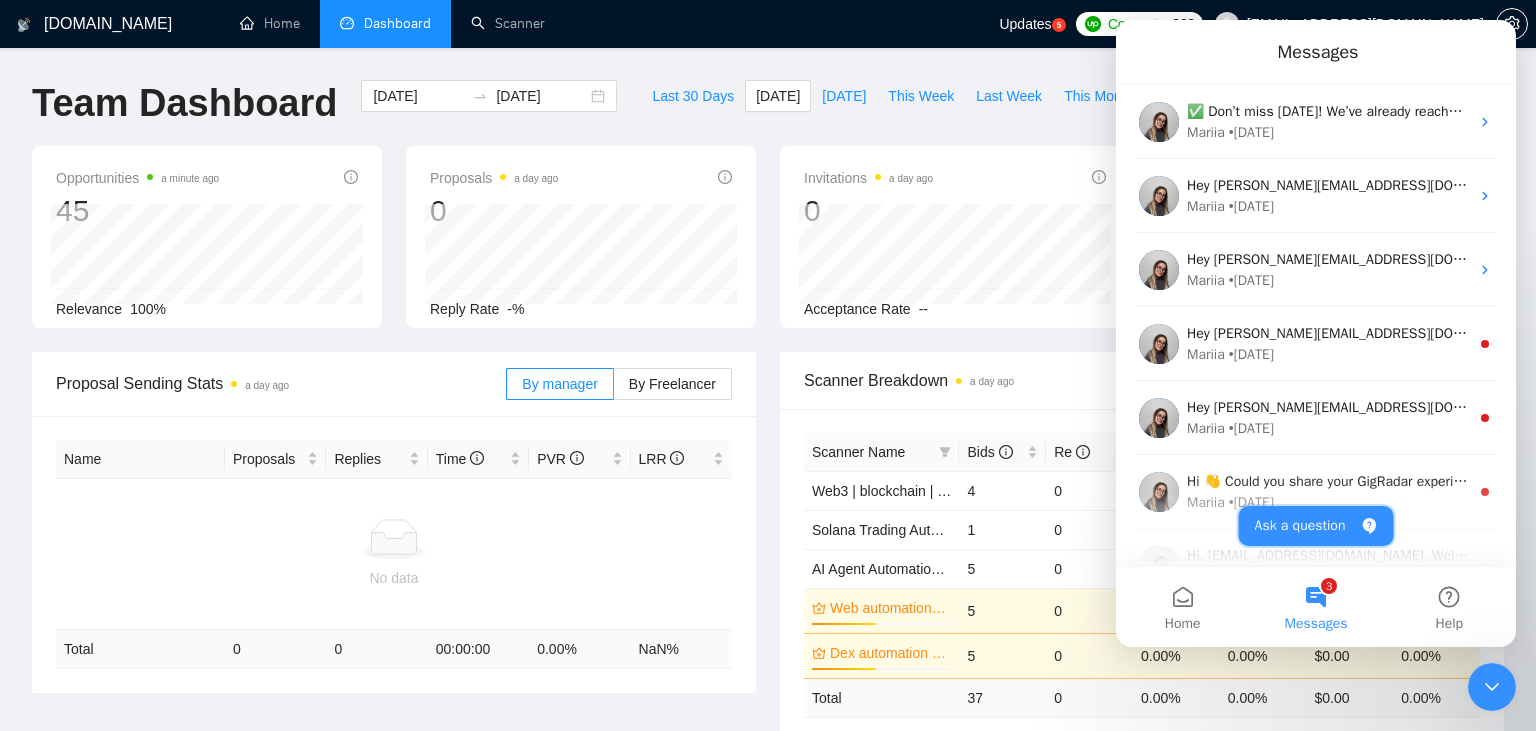 click on "Ask a question" at bounding box center (1316, 526) 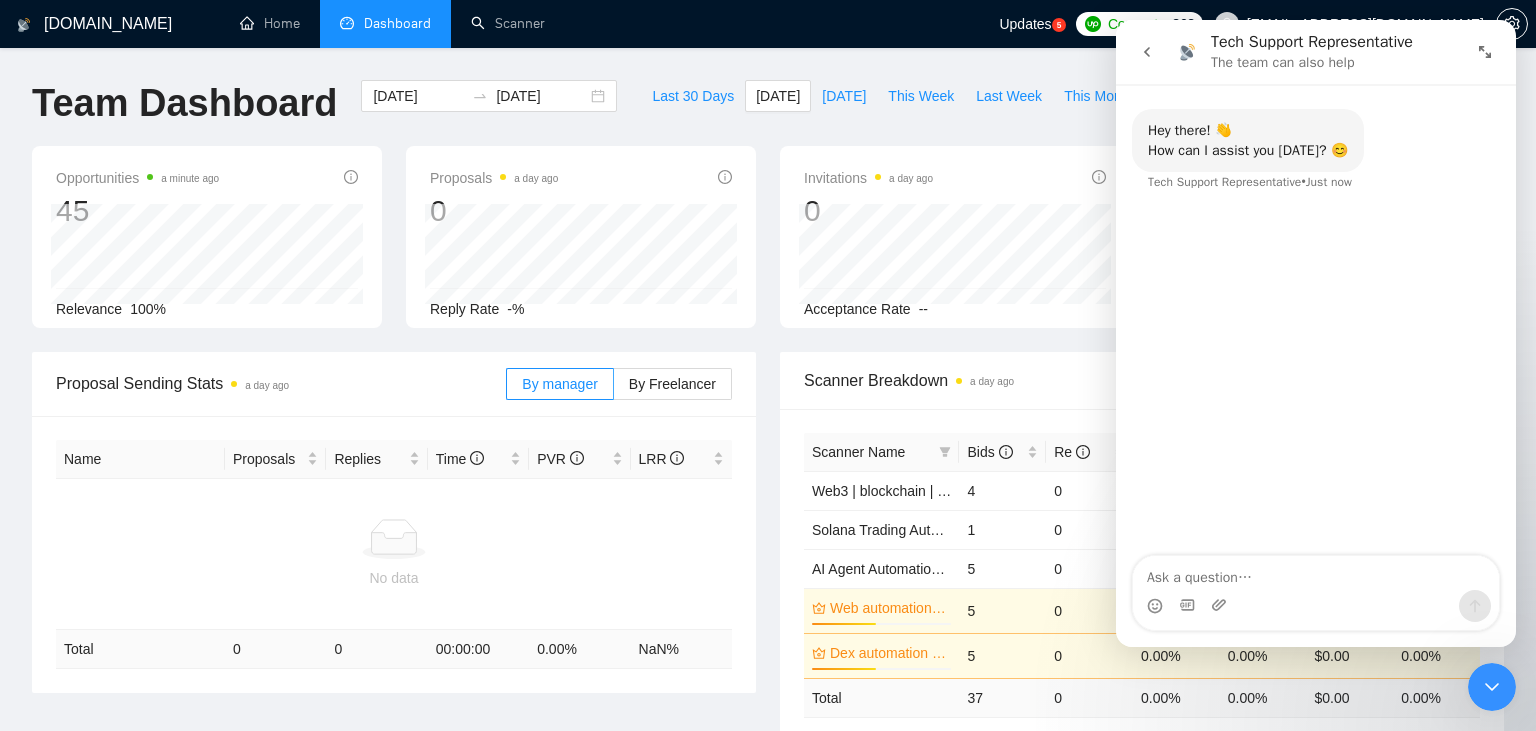 click at bounding box center [1316, 573] 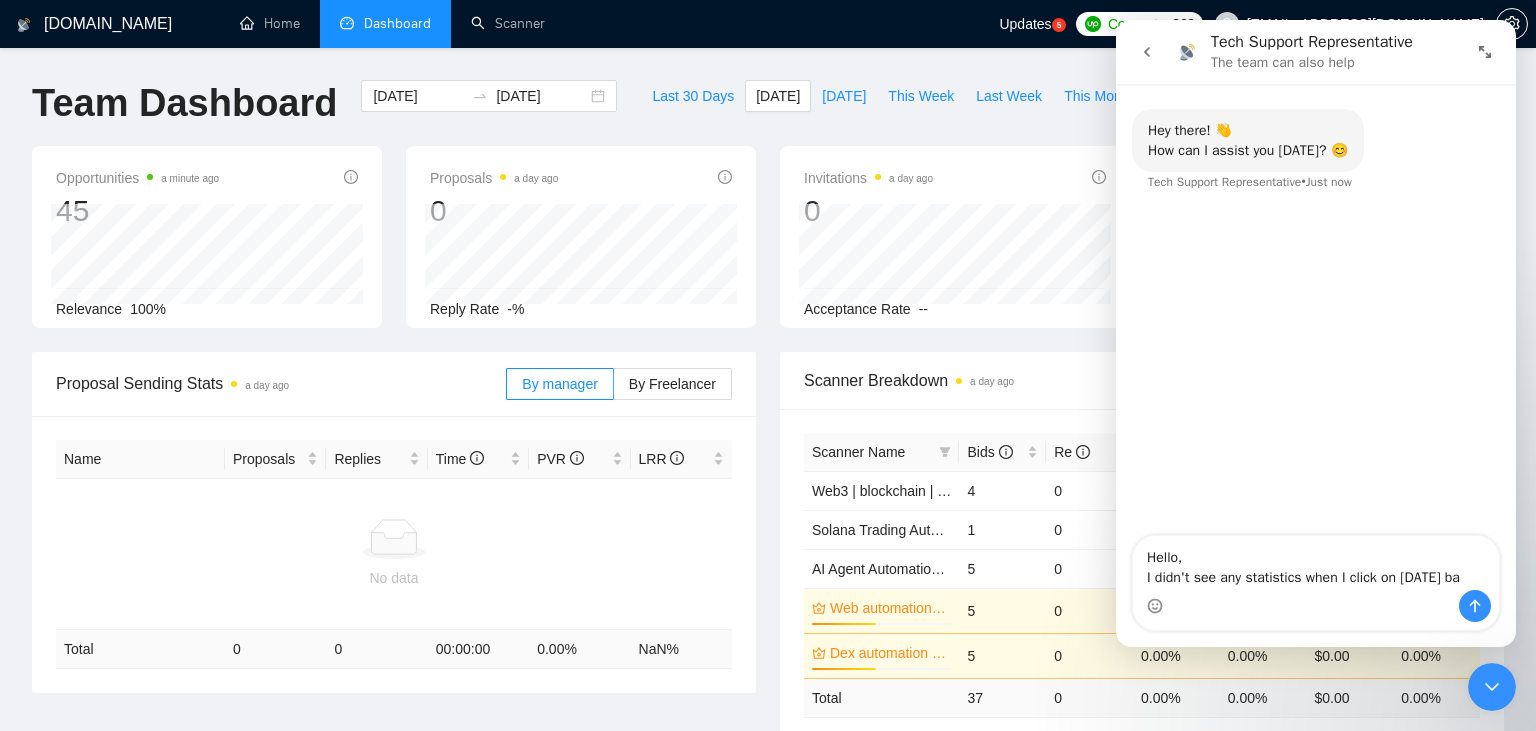 type on "Hello,
I didn't see any statistics when I click on [DATE] bar" 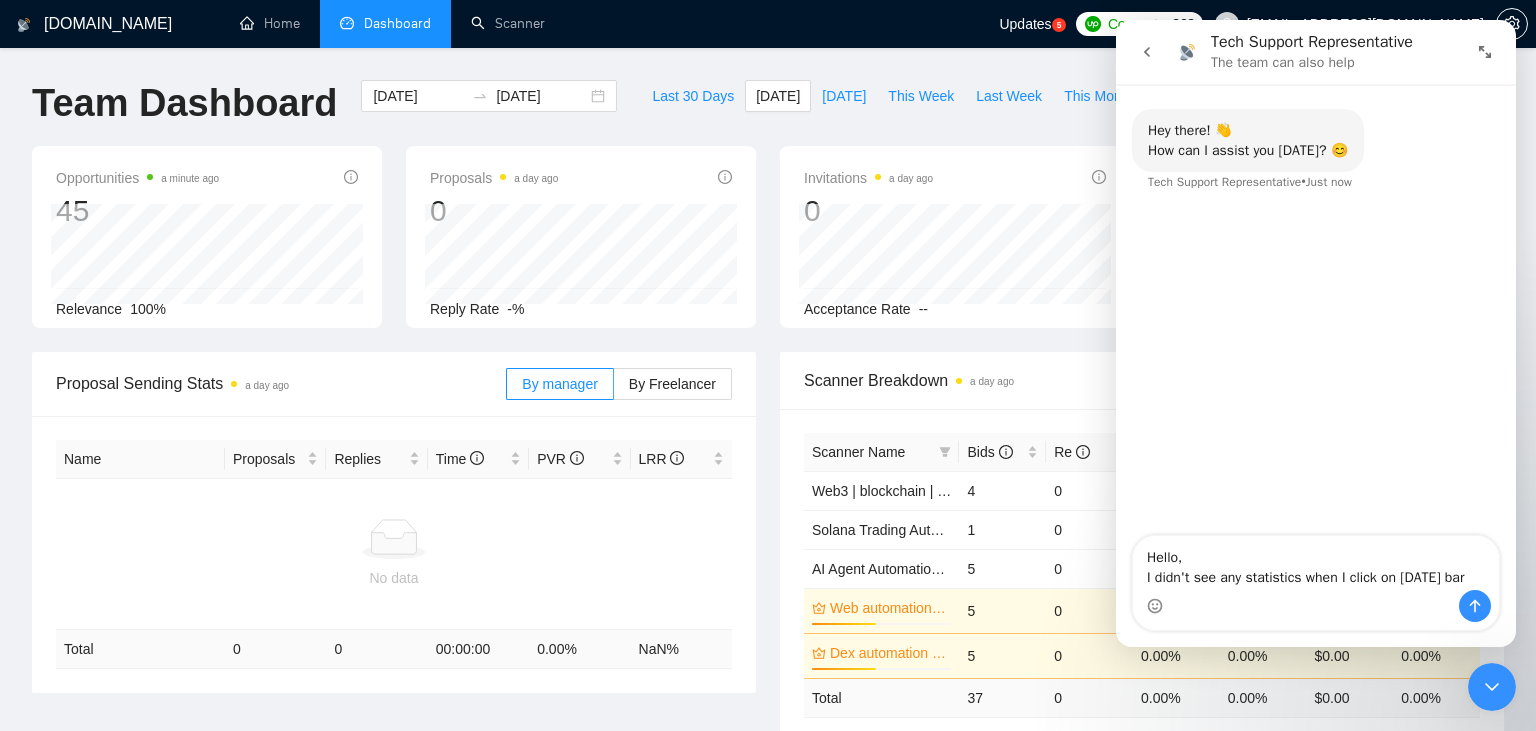 type 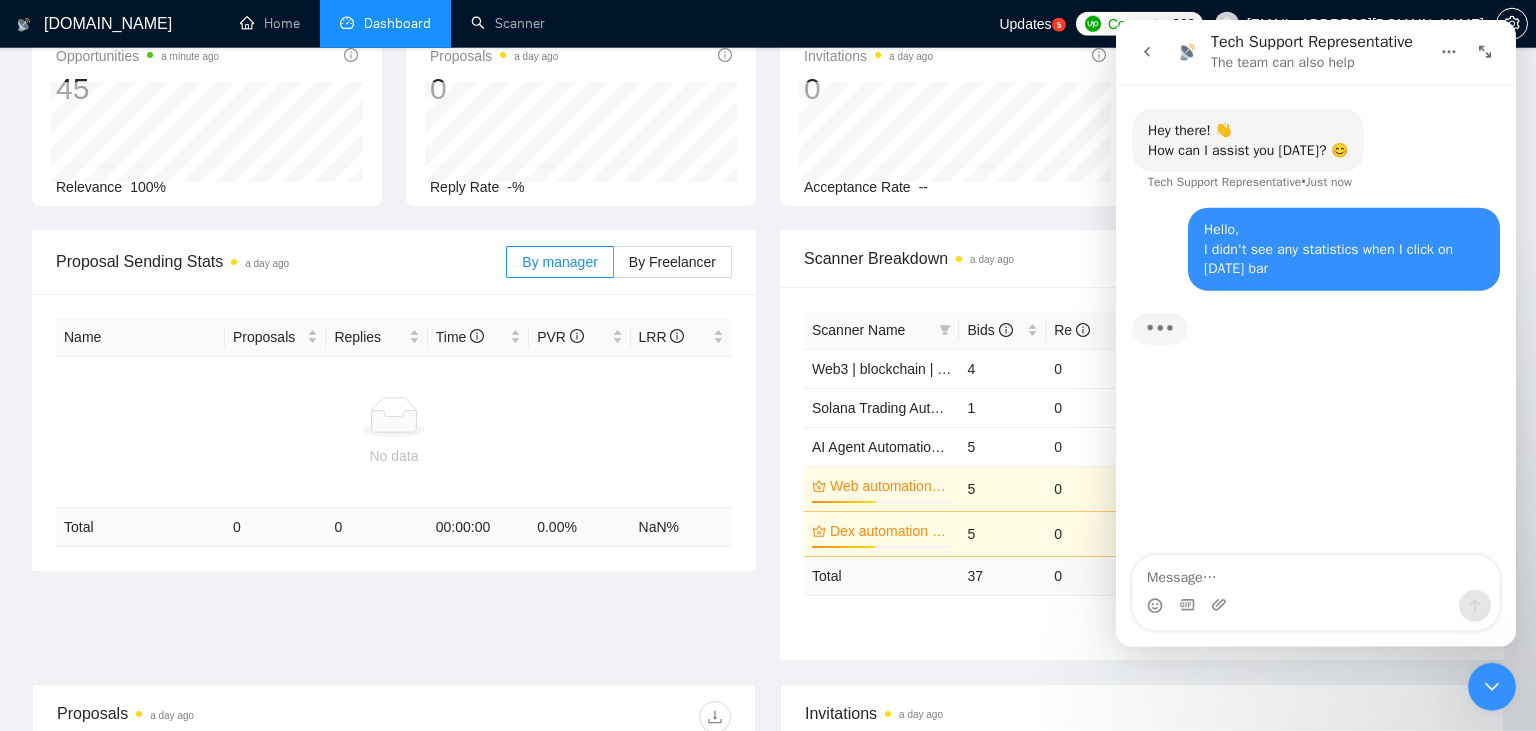 scroll, scrollTop: 124, scrollLeft: 0, axis: vertical 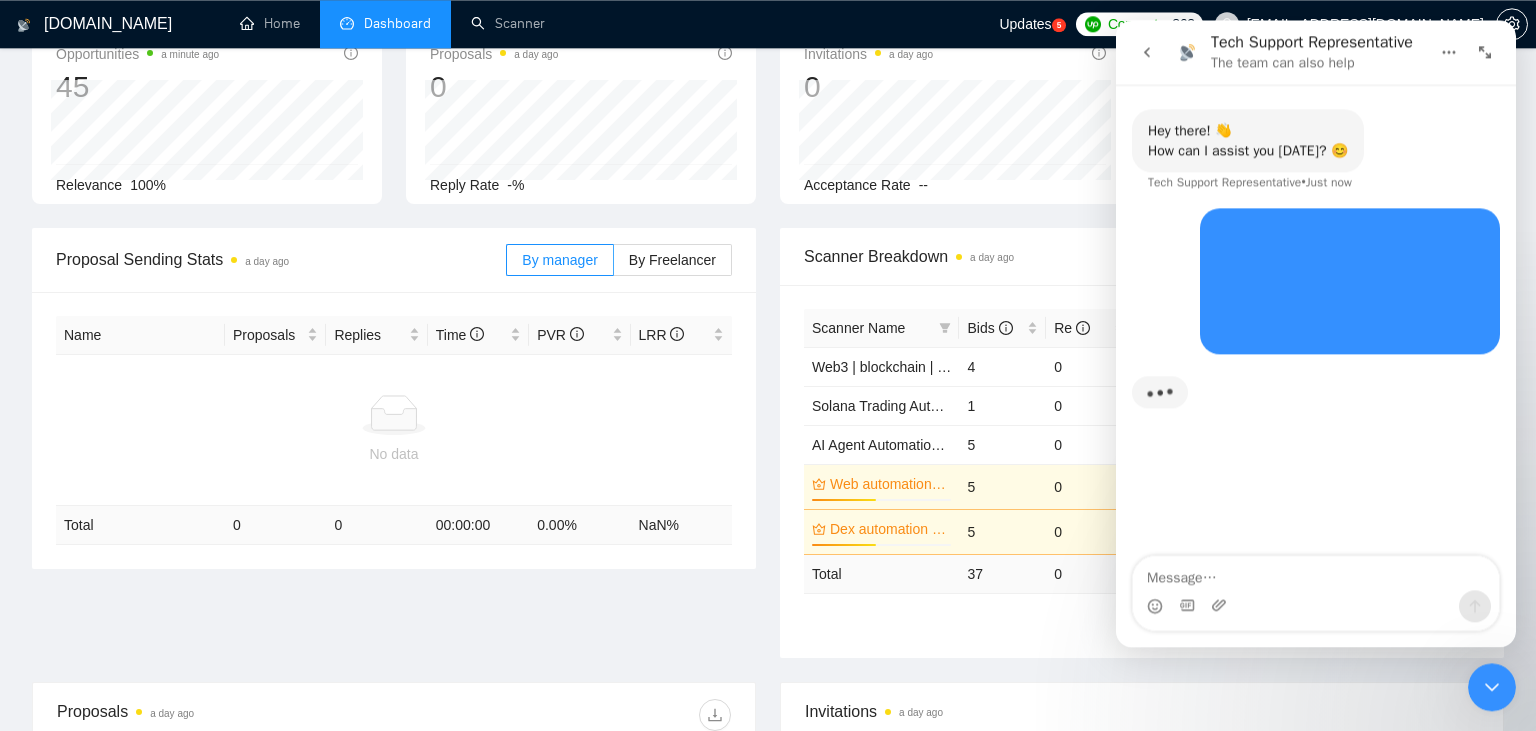 click at bounding box center (1316, 573) 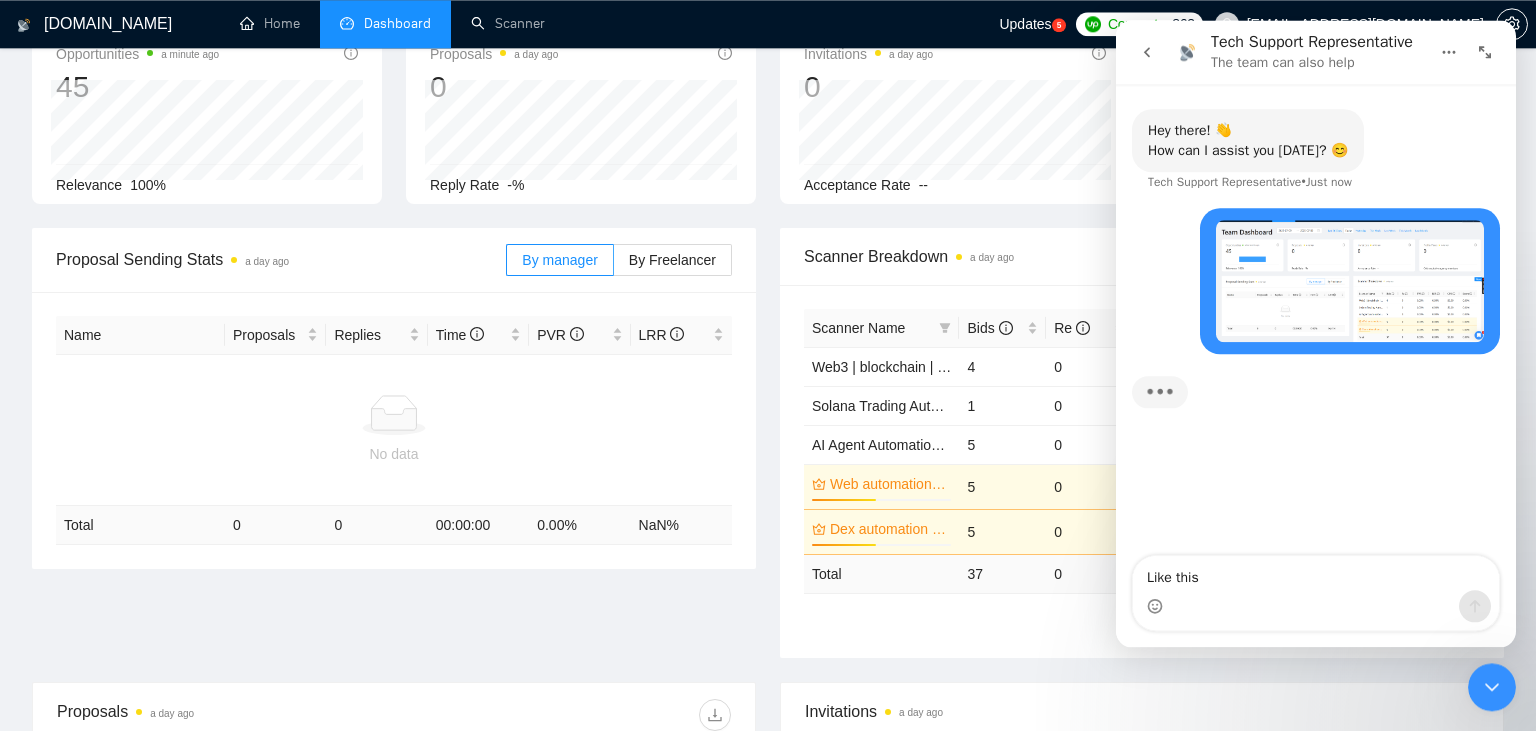 click on "Like this" at bounding box center [1316, 573] 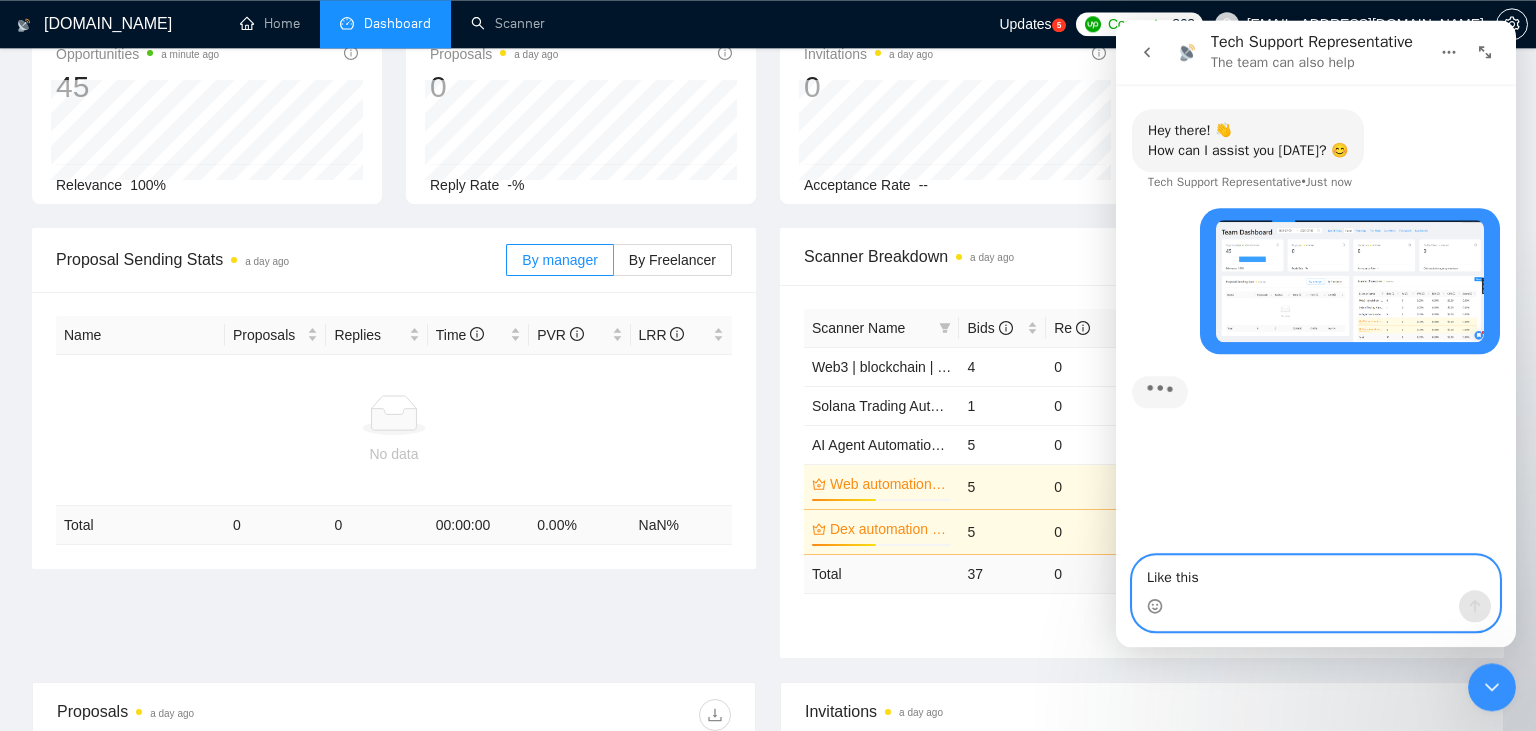 click on "Like this" at bounding box center [1316, 573] 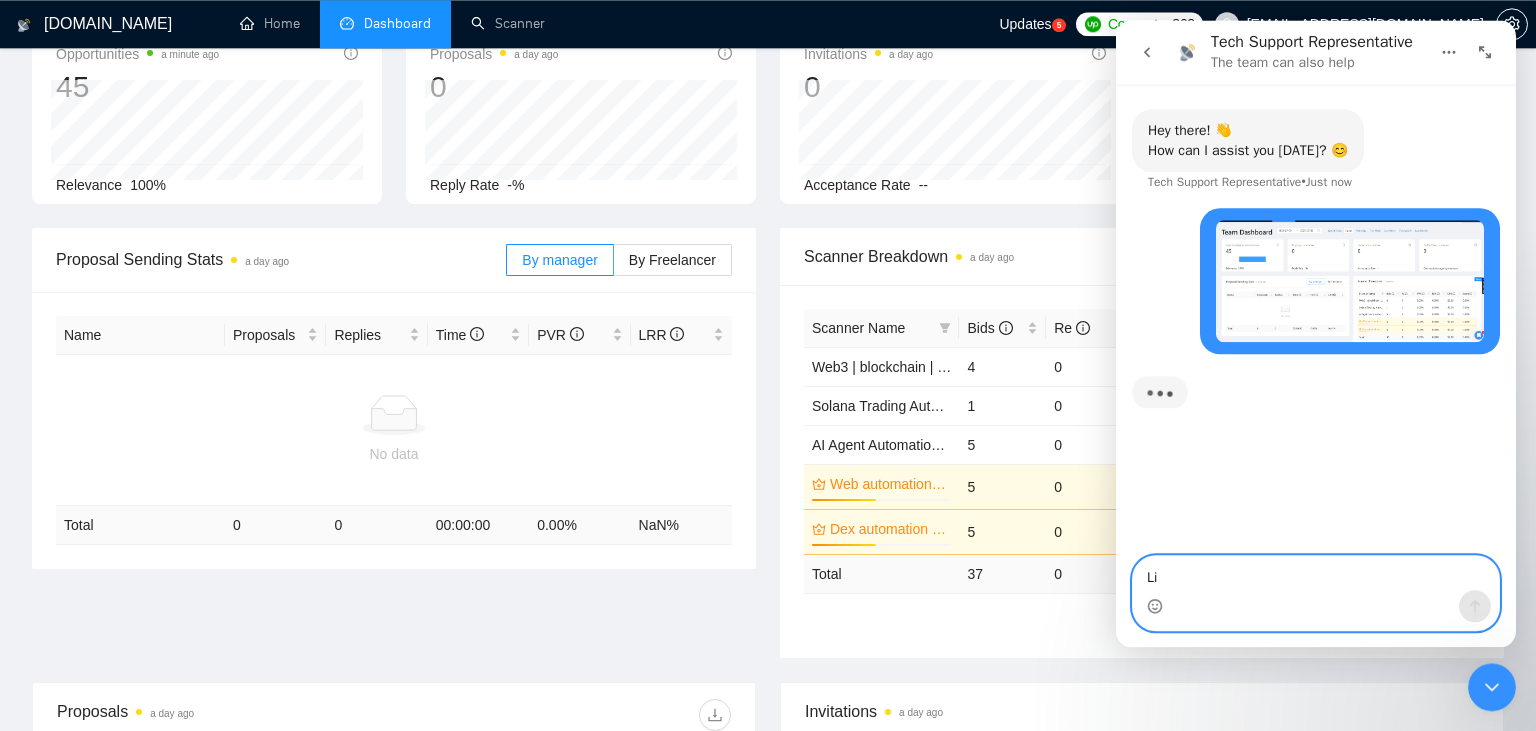 type on "L" 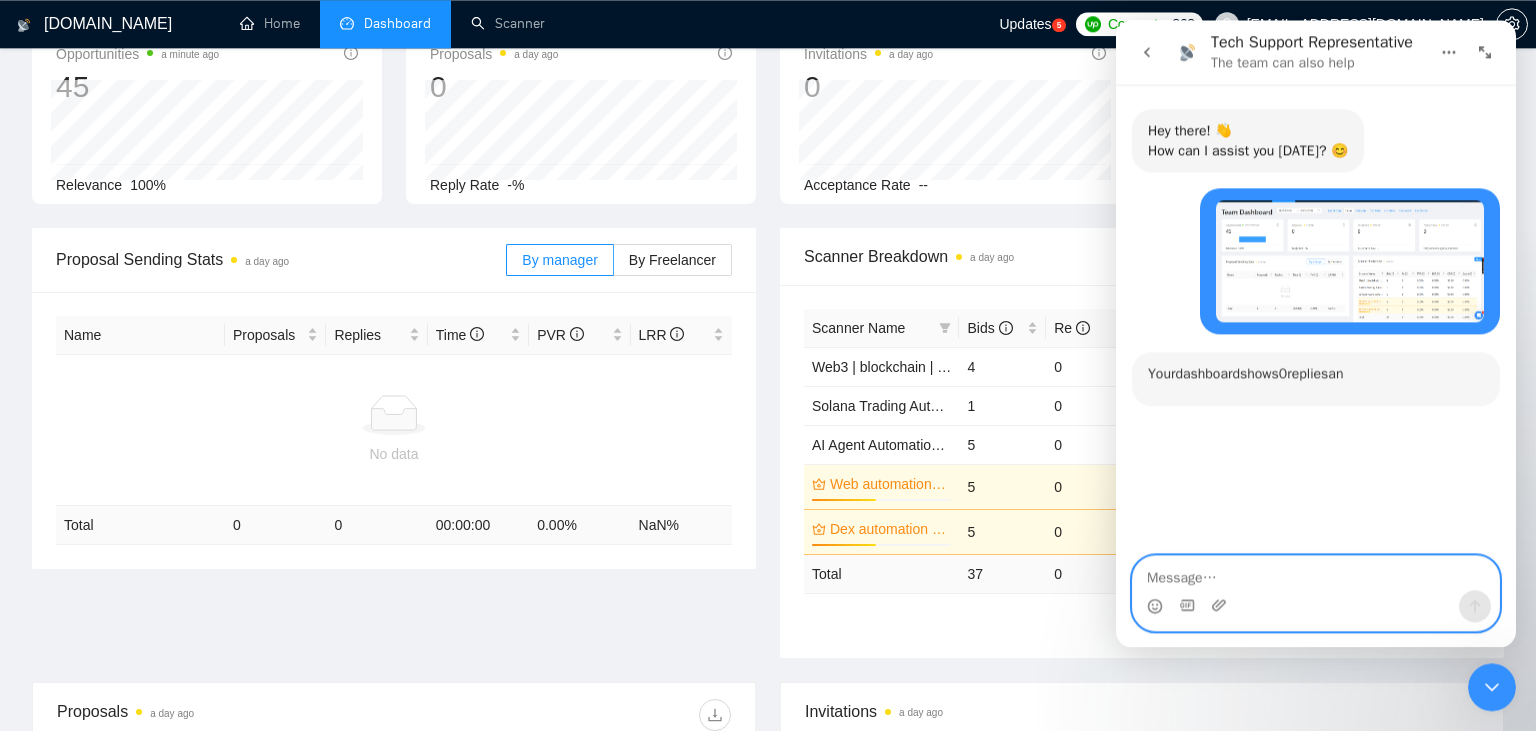 scroll, scrollTop: 2, scrollLeft: 0, axis: vertical 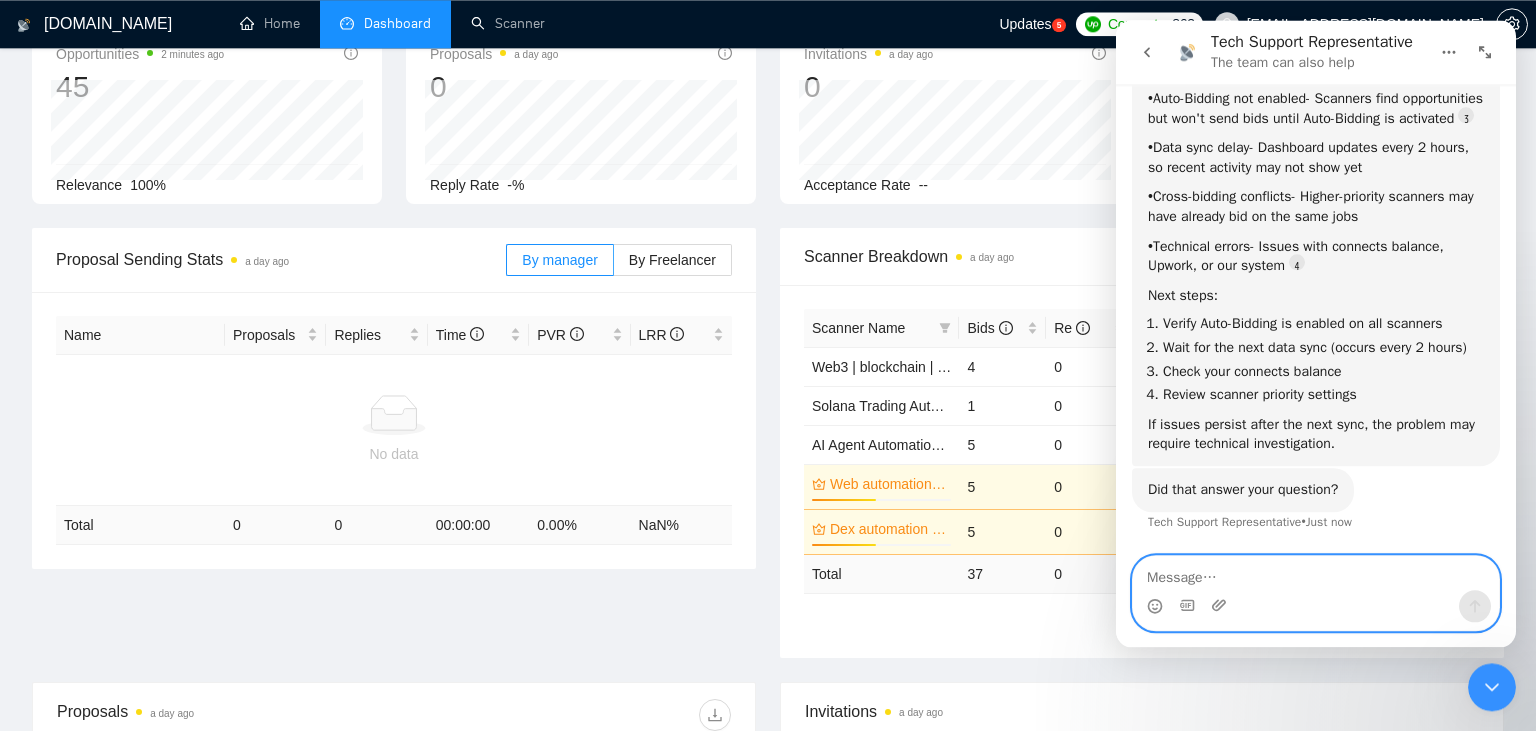 click at bounding box center (1316, 573) 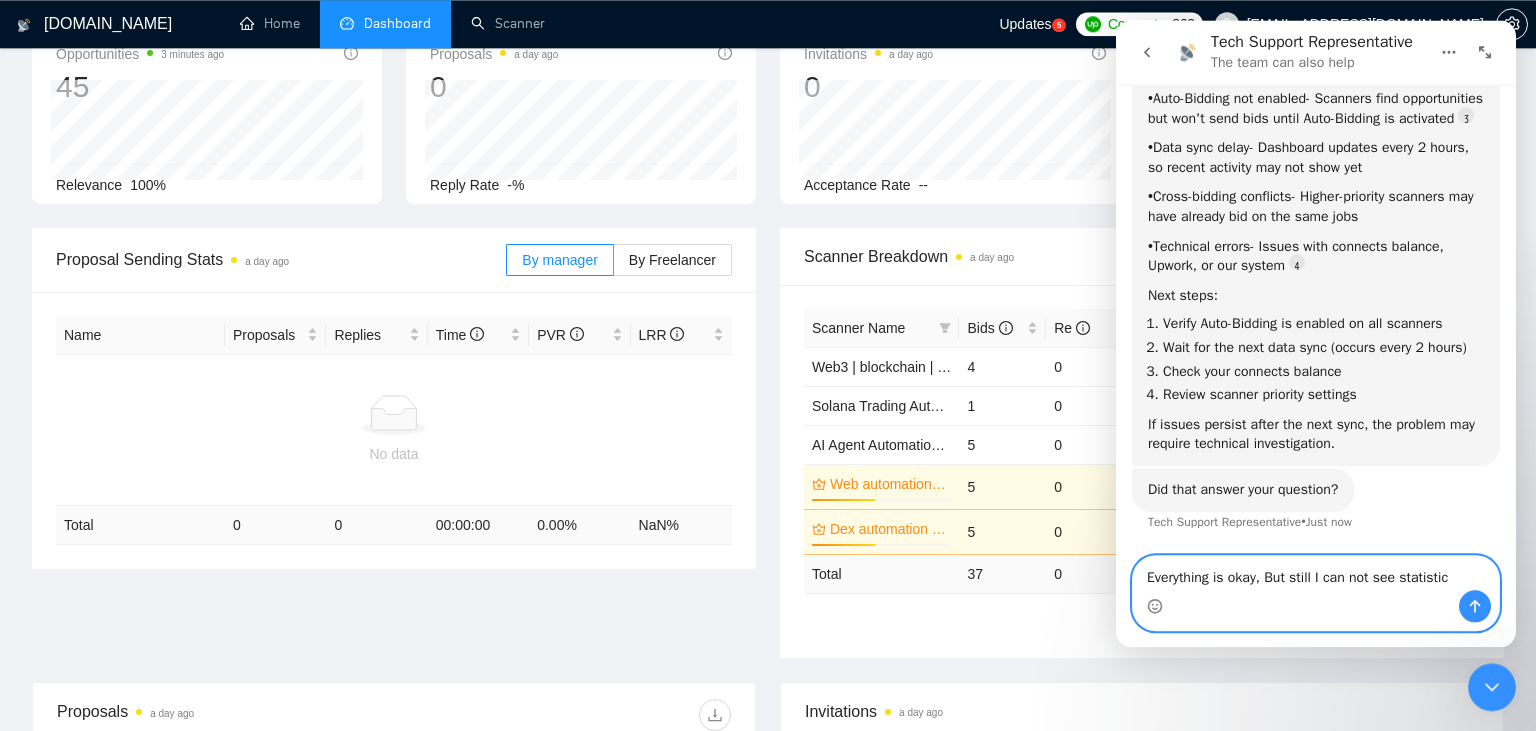 type on "Everything is okay, But still I can not see statistics" 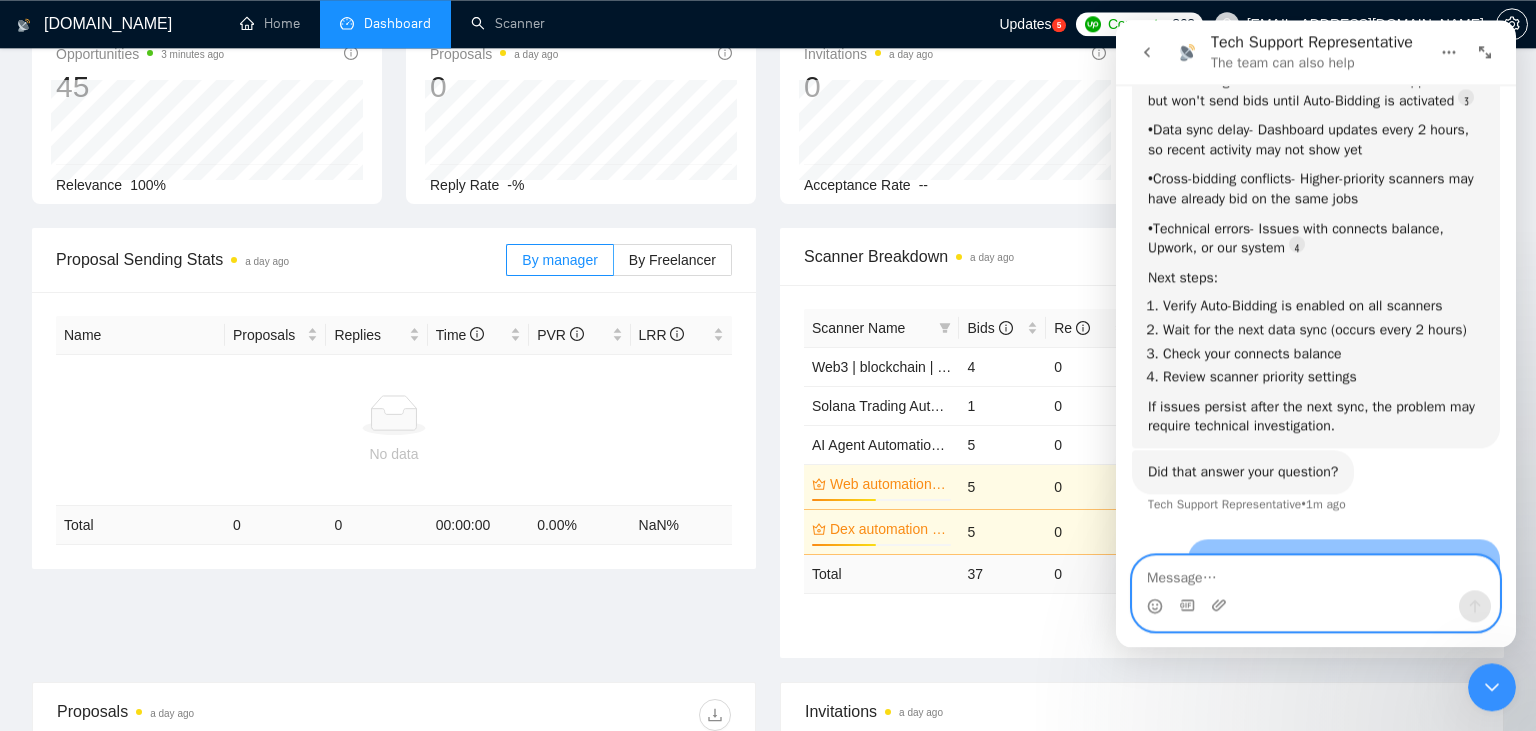 scroll, scrollTop: 2, scrollLeft: 0, axis: vertical 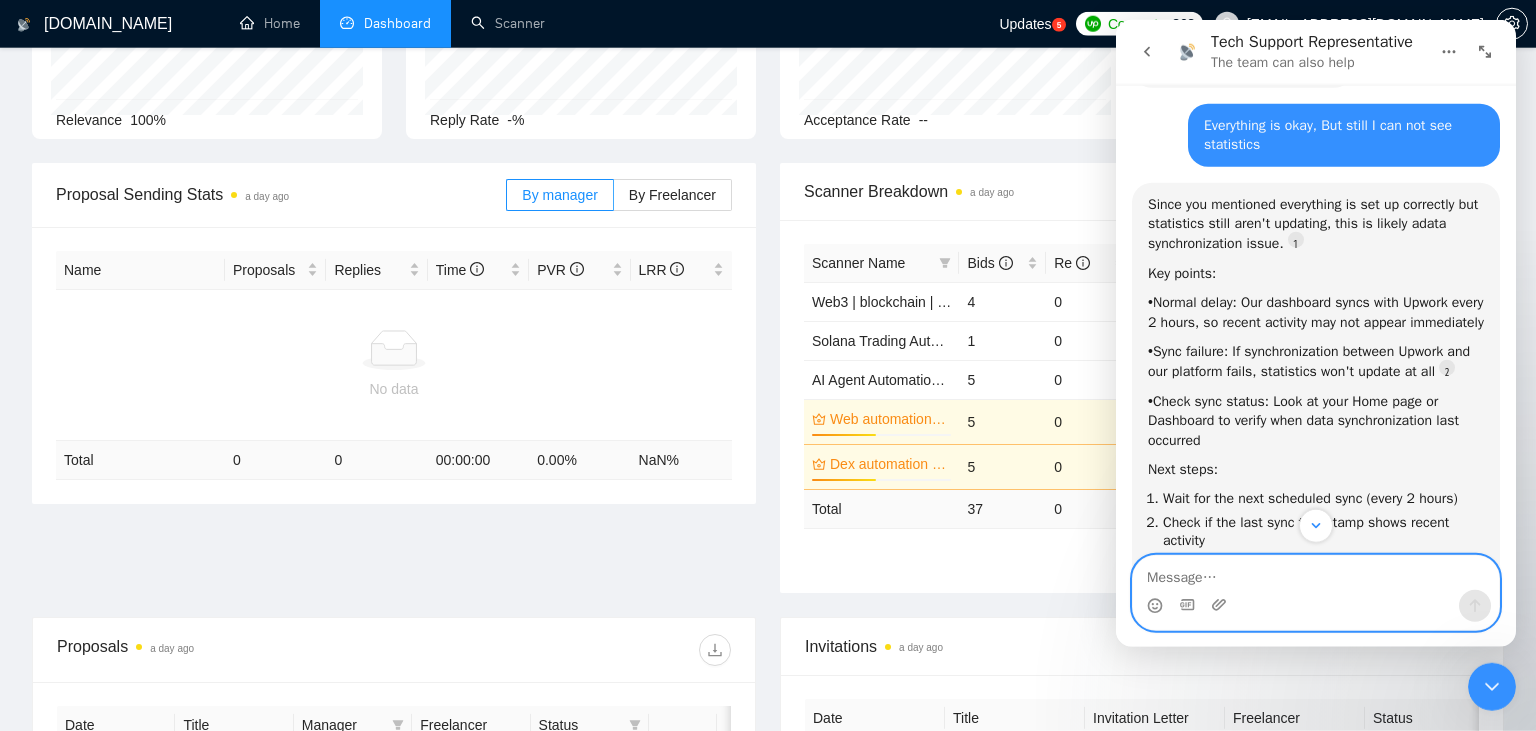 type 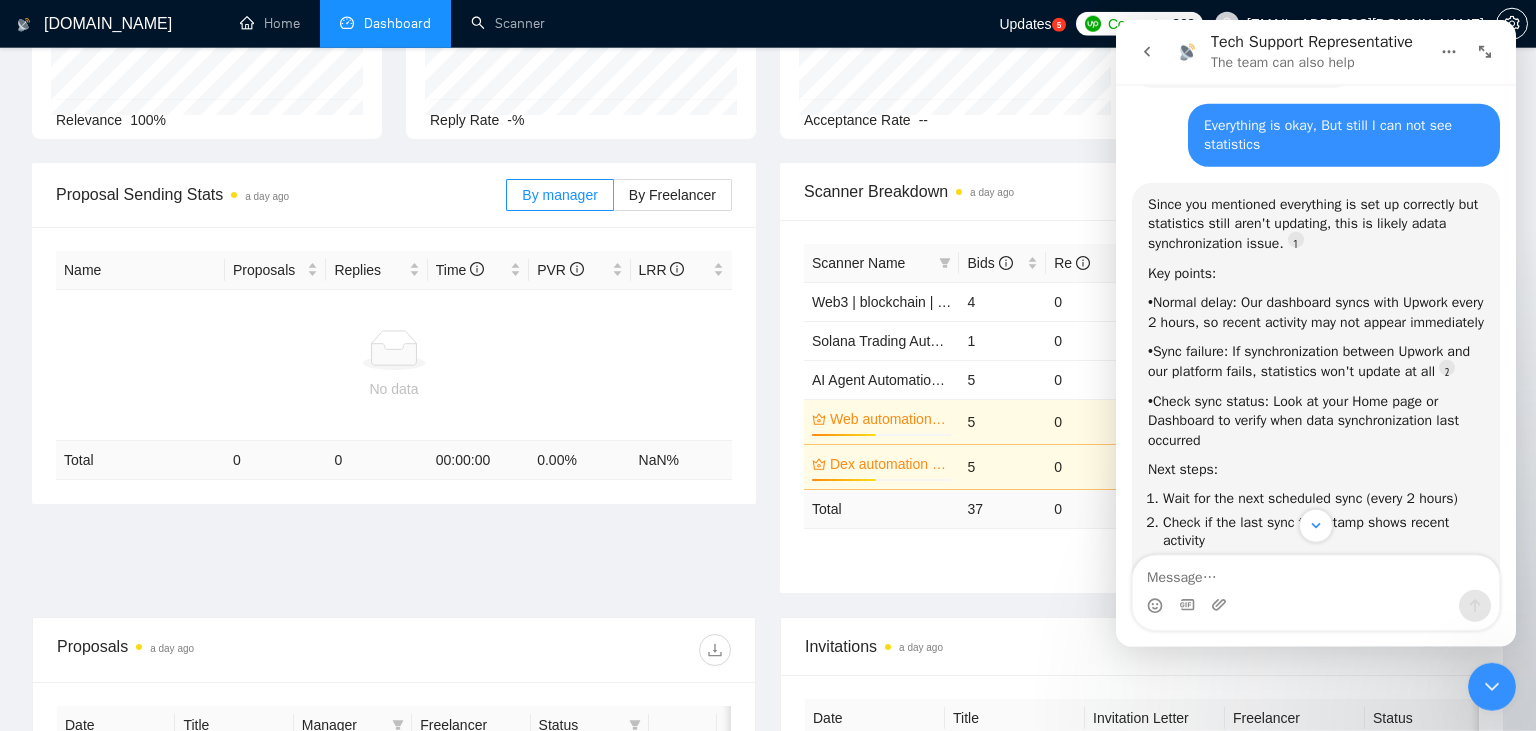 click on "Since you mentioned everything is set up correctly but statistics still aren't updating, this is likely a  data synchronization issue ." at bounding box center [1316, 223] 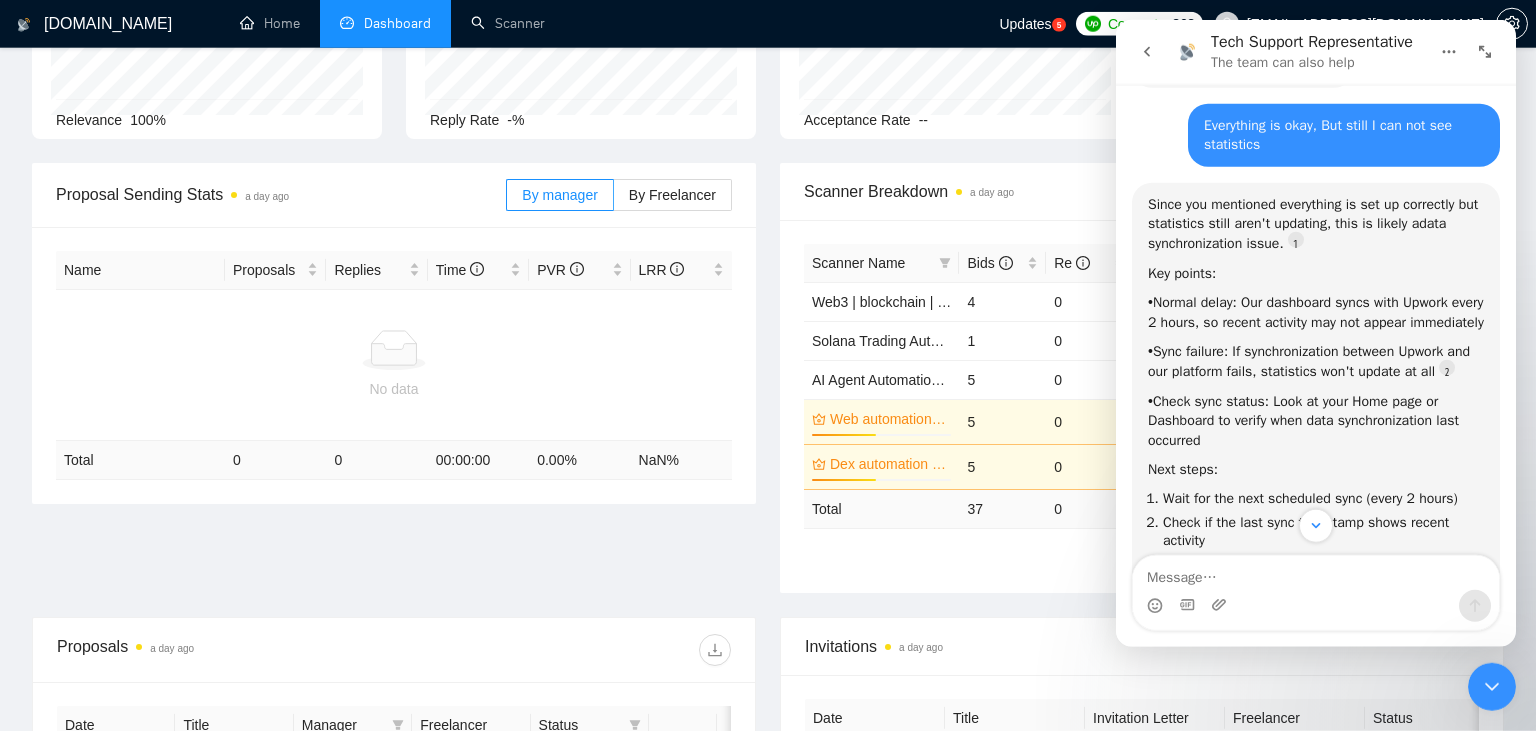scroll, scrollTop: 3, scrollLeft: 0, axis: vertical 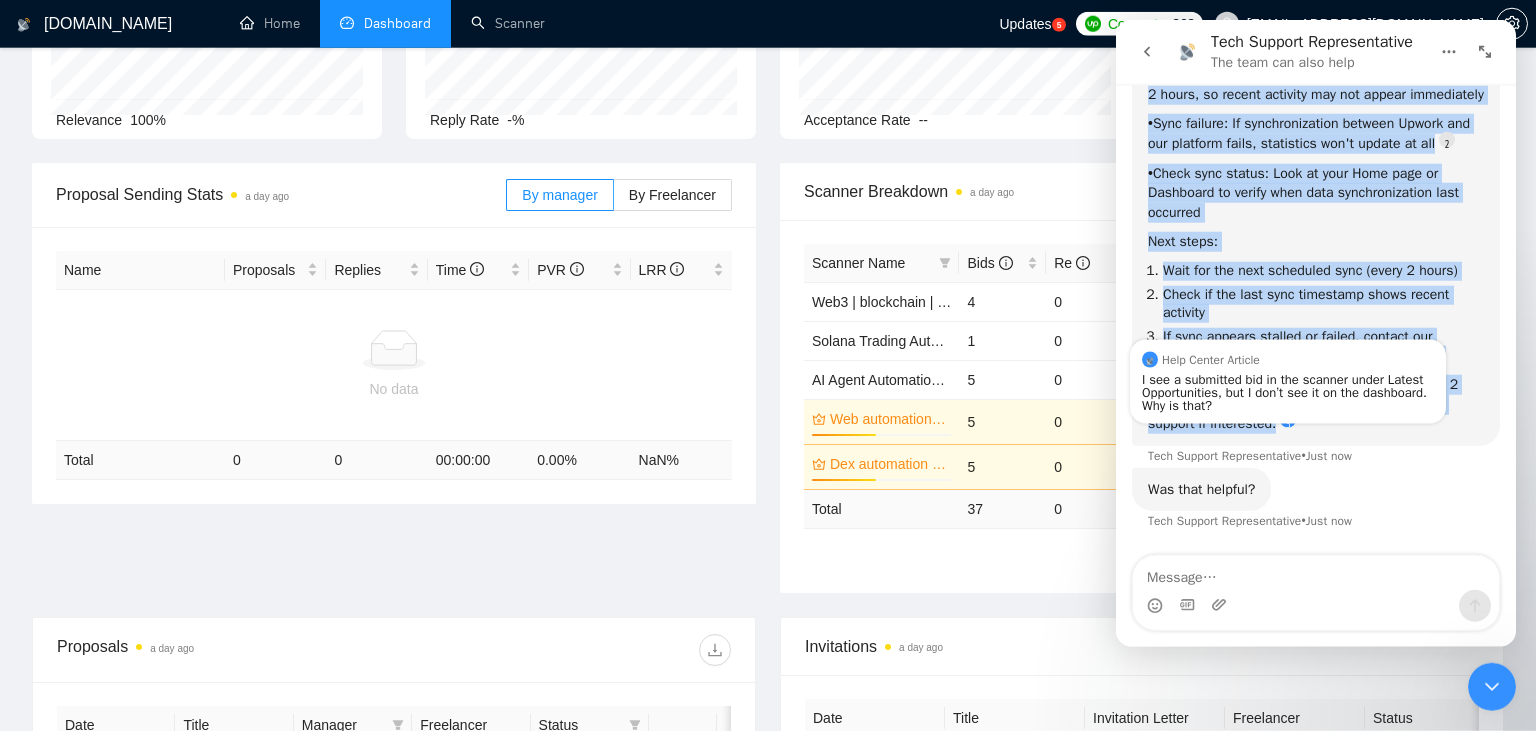 drag, startPoint x: 1145, startPoint y: 220, endPoint x: 1286, endPoint y: 422, distance: 246.34326 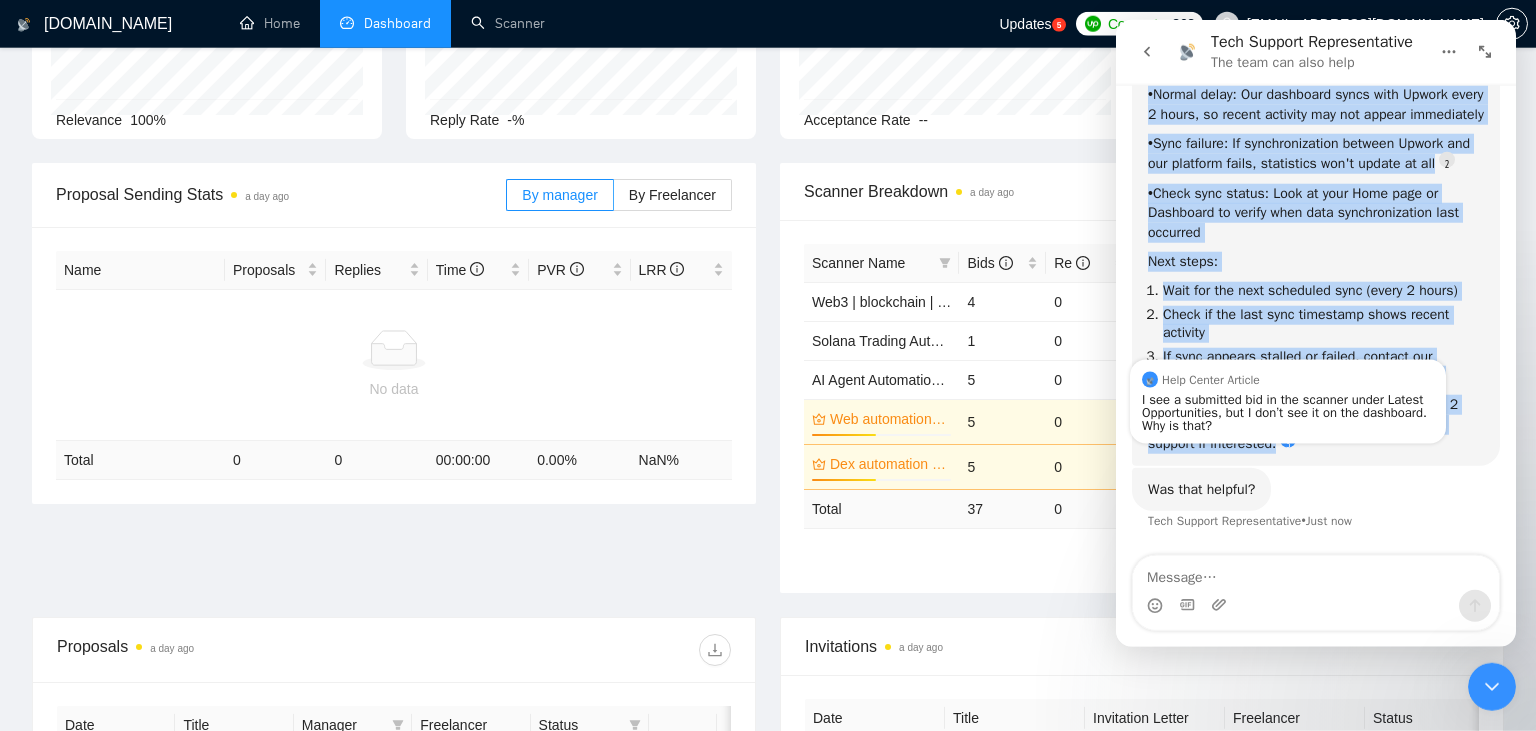 scroll, scrollTop: 1078, scrollLeft: 0, axis: vertical 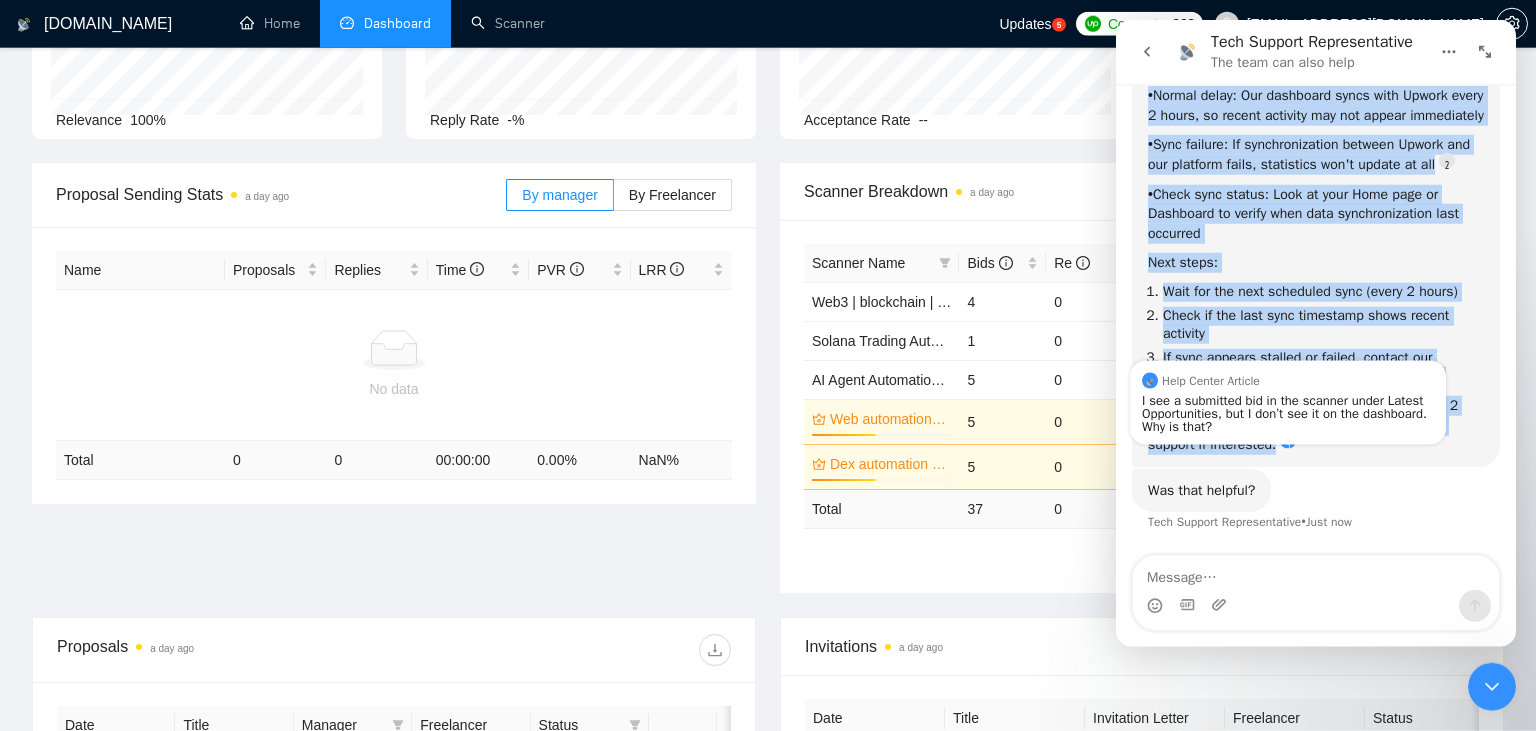 copy on "Since you mentioned everything is set up correctly but statistics still aren't updating, this is likely a  data synchronization issue . Key points: •  Normal delay : Our dashboard syncs with Upwork every 2 hours, so recent activity may not appear immediately •  Sync failure : If synchronization between Upwork and our platform fails, statistics won't update at all •  Check sync status : Look at your Home page or Dashboard to verify when data synchronization last occurred Next steps: Wait for the next scheduled sync (every 2 hours) Check if the last sync timestamp shows recent activity If sync appears stalled or failed, contact our technical support through the support window Optional upgrade : We can reduce sync time from 2 hours to 20 minutes for faster updates - contact support if interested." 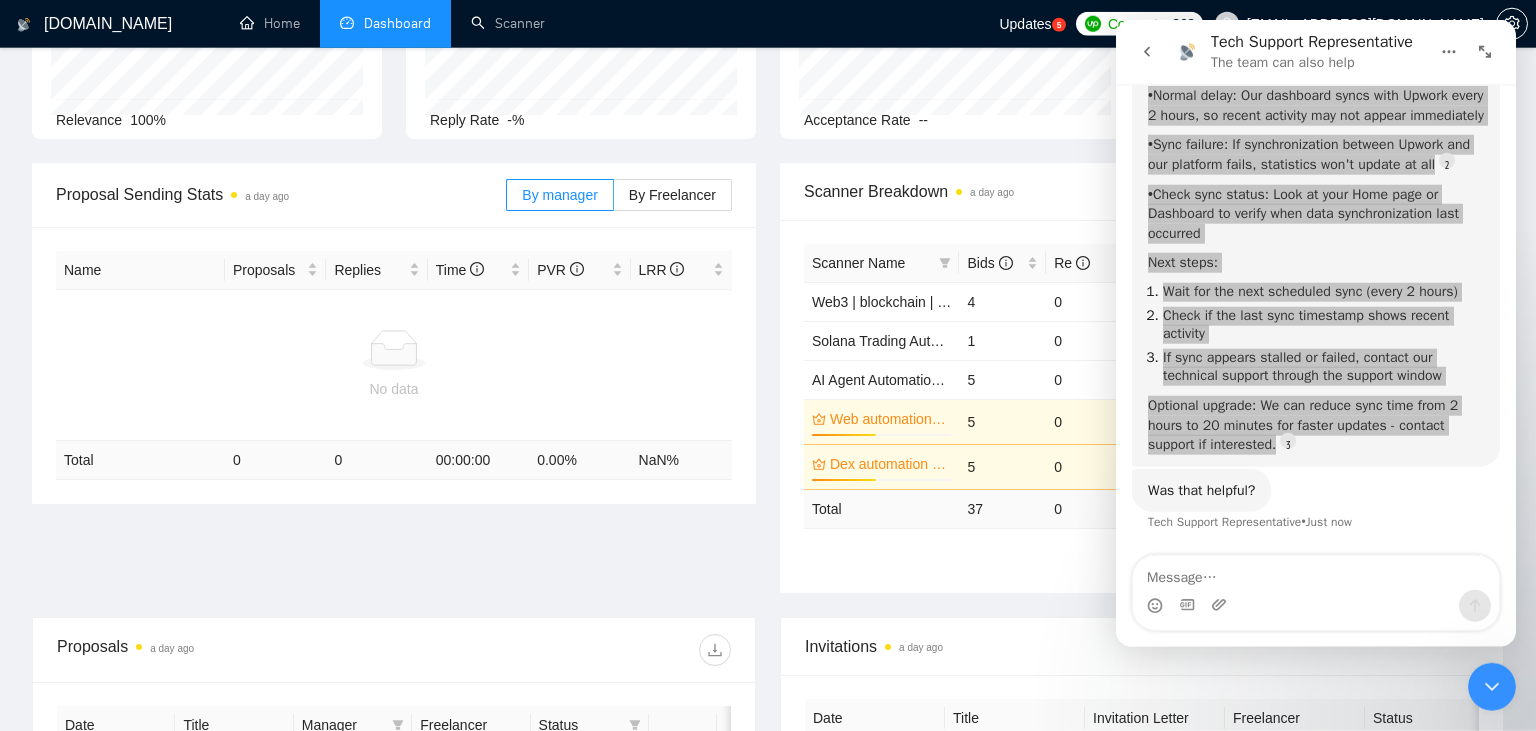 click on "Proposal Sending Stats a day ago By manager By Freelancer" at bounding box center [394, 195] 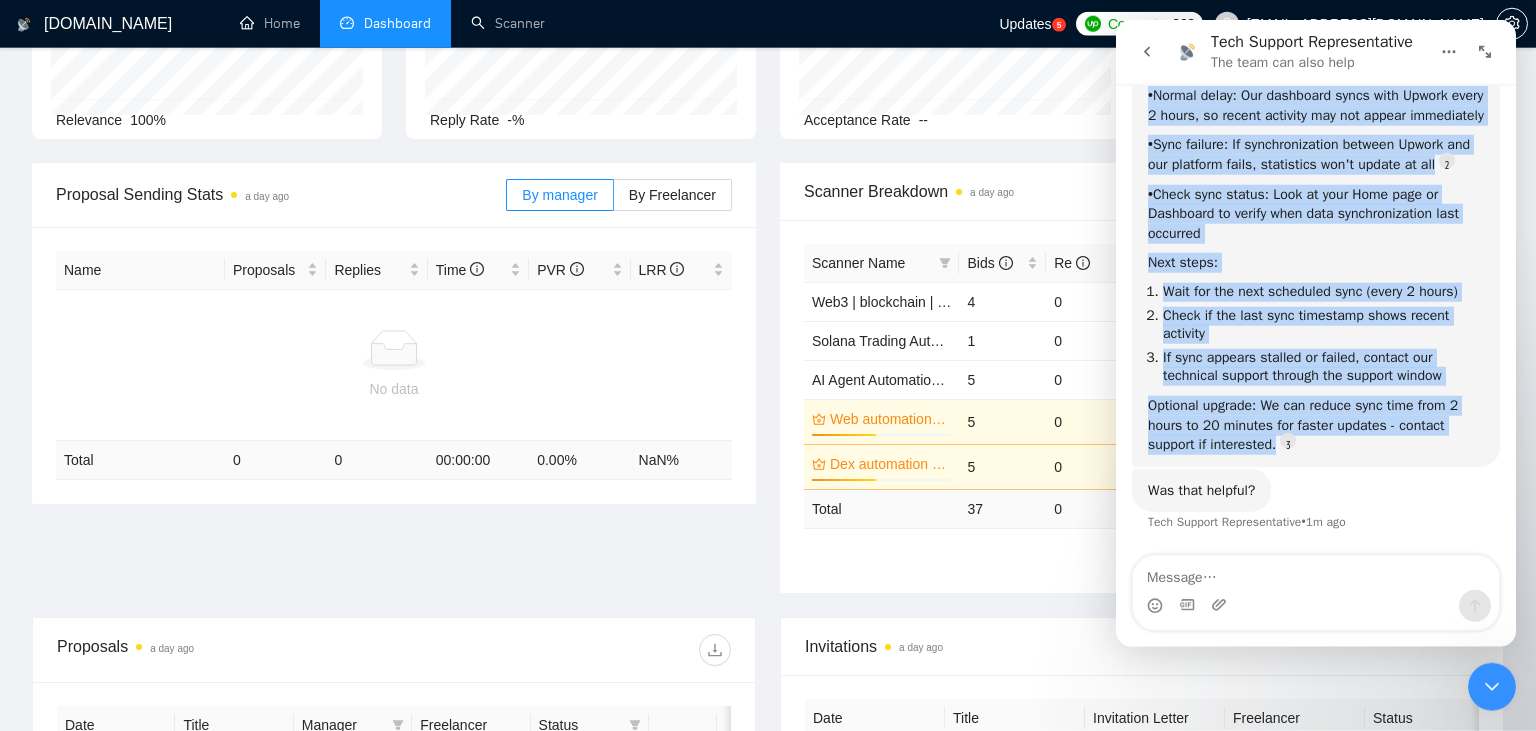 click at bounding box center [1147, 51] 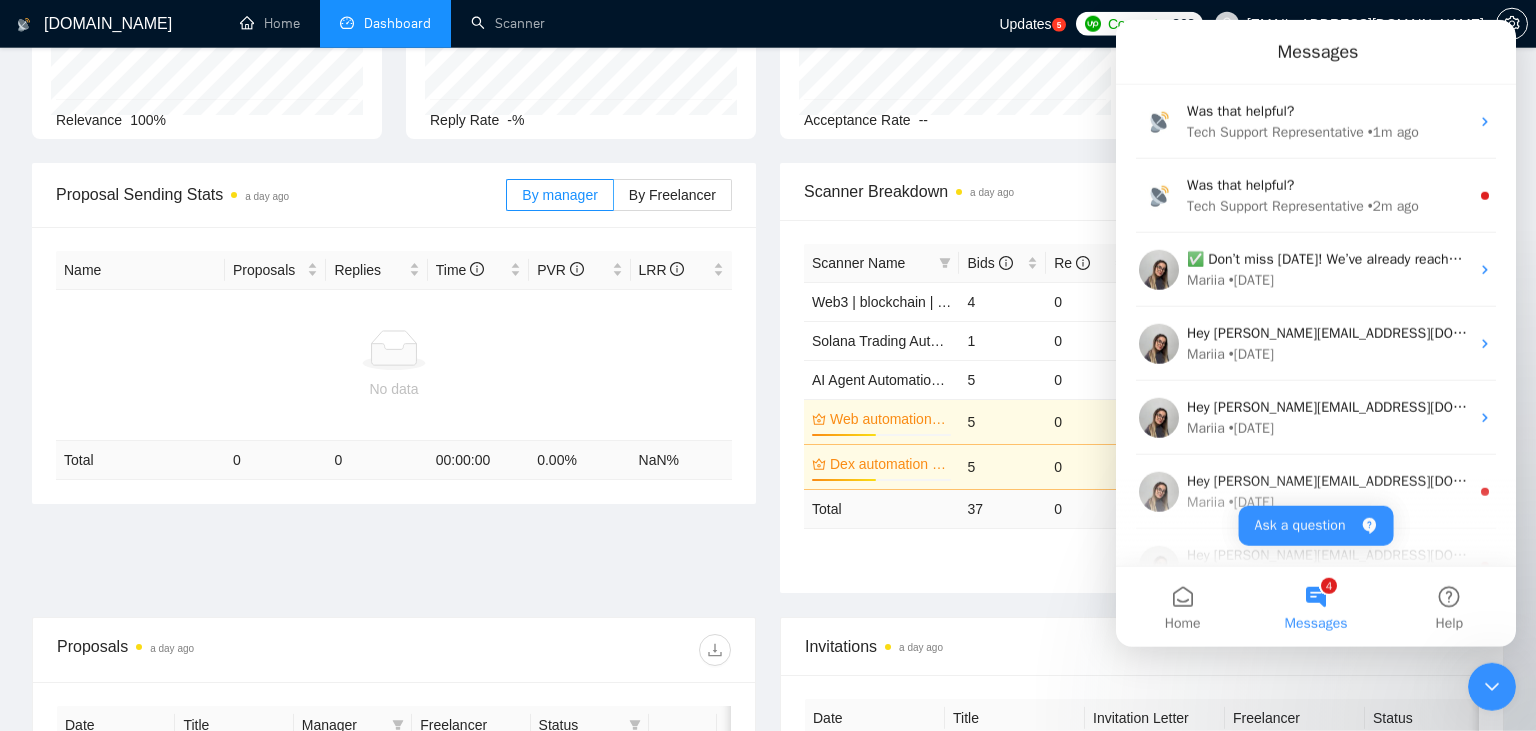 scroll, scrollTop: 875, scrollLeft: 0, axis: vertical 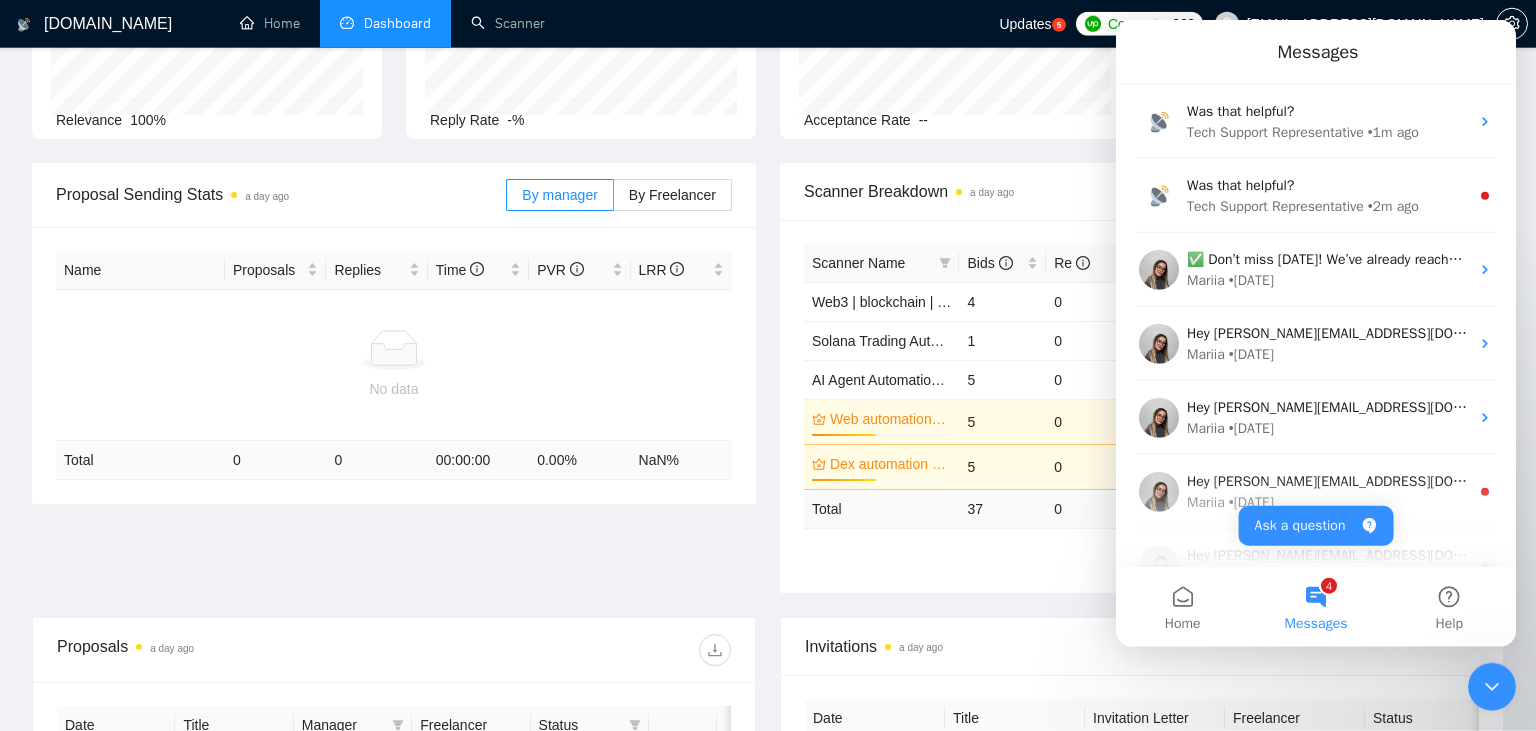 click on "Home Dashboard Scanner" at bounding box center (603, 24) 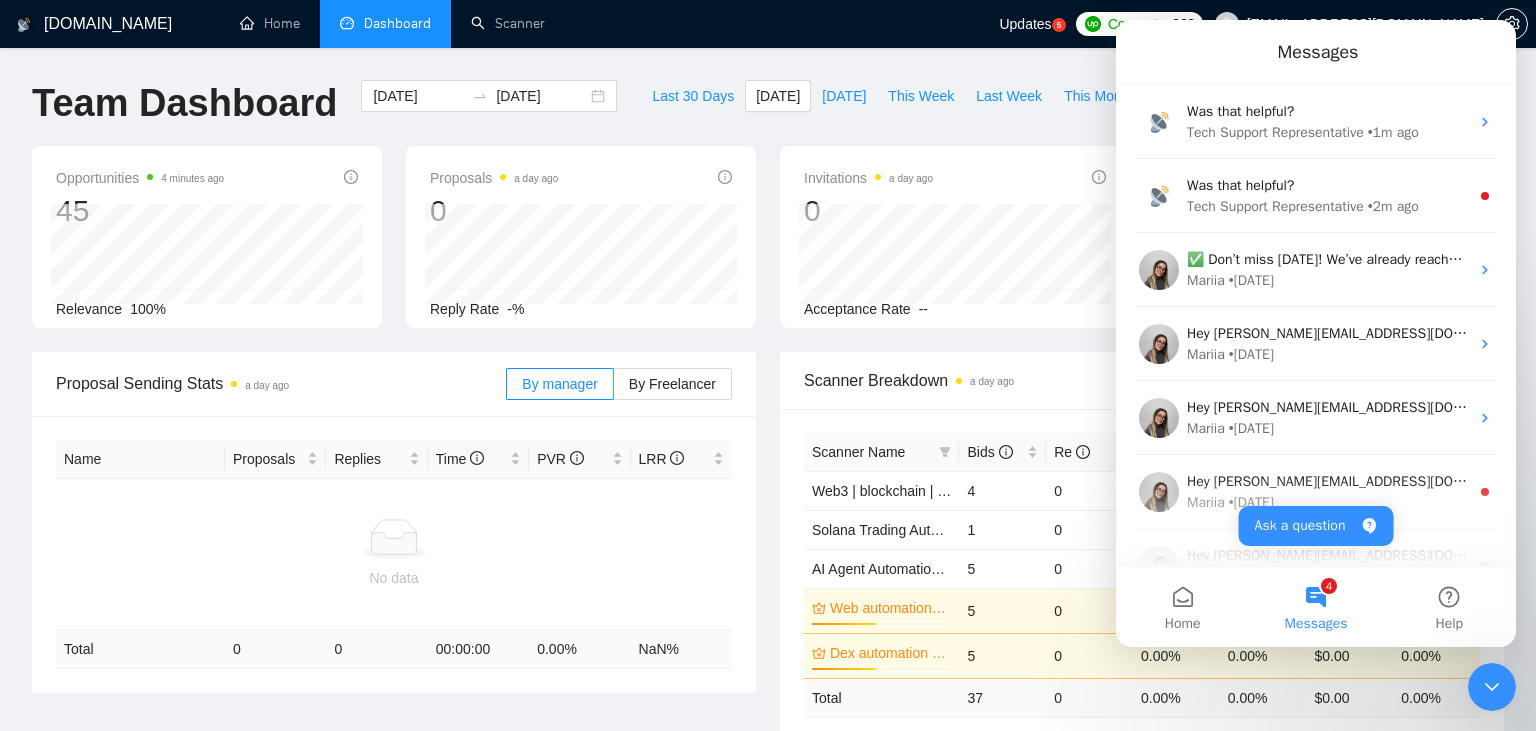 click 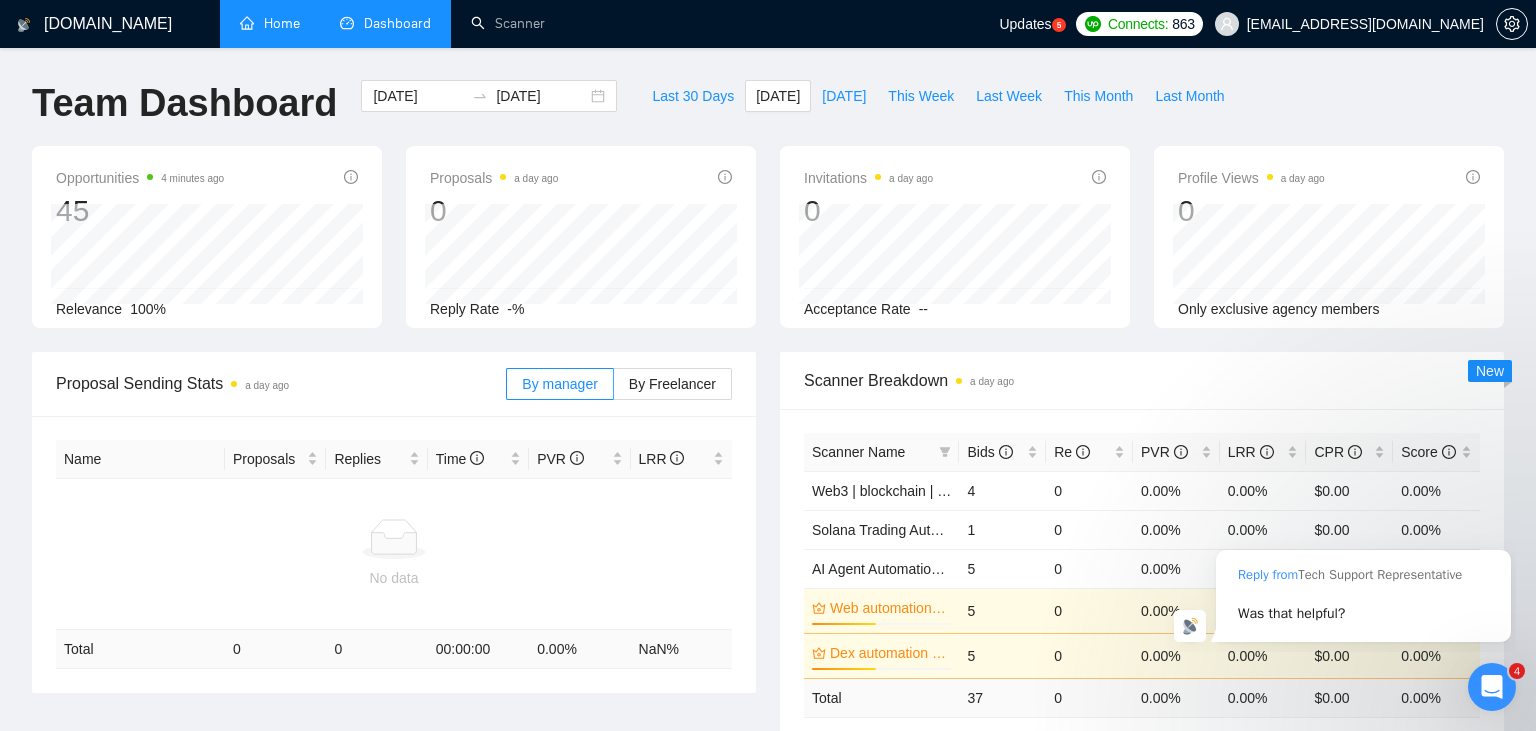 scroll, scrollTop: 0, scrollLeft: 0, axis: both 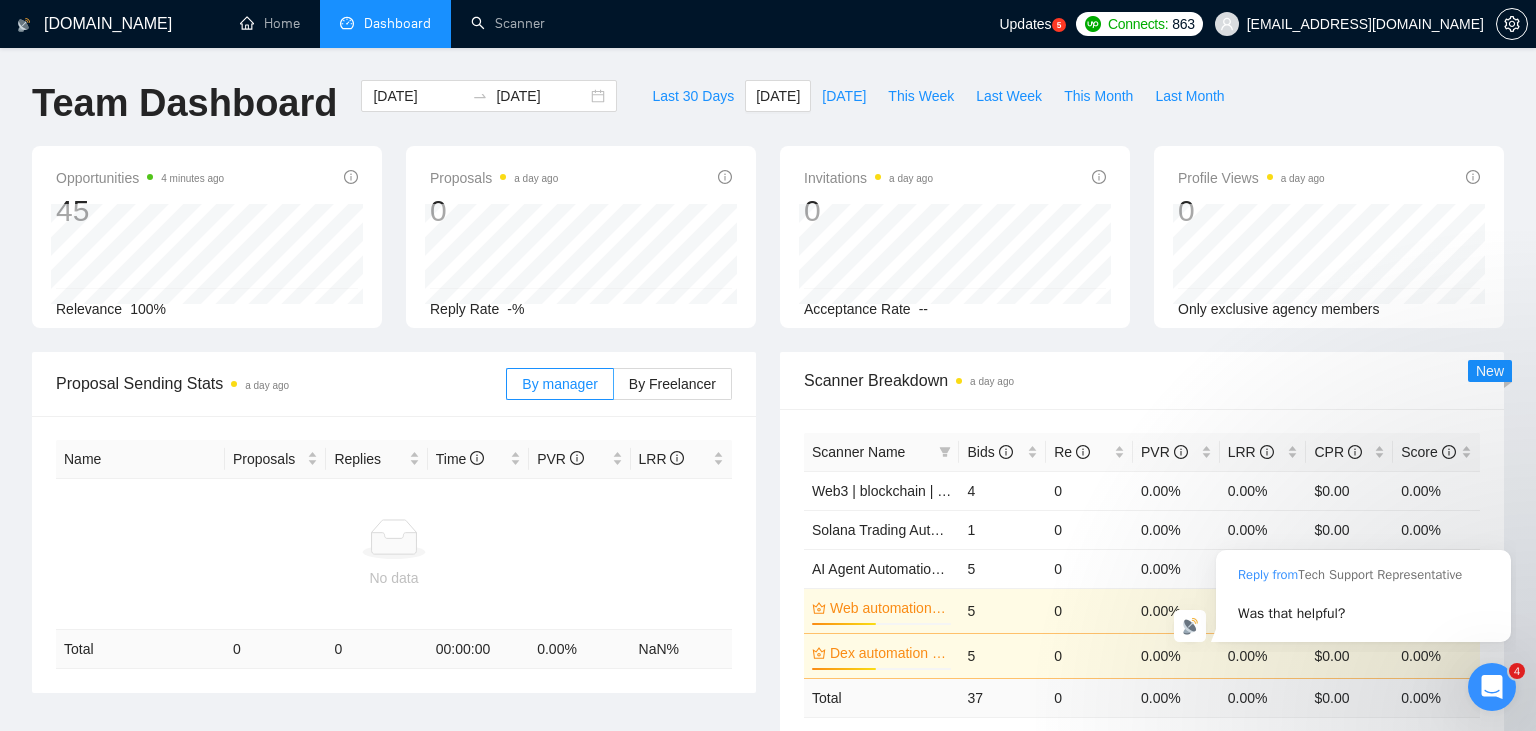 click on "[DOMAIN_NAME]" at bounding box center [108, 24] 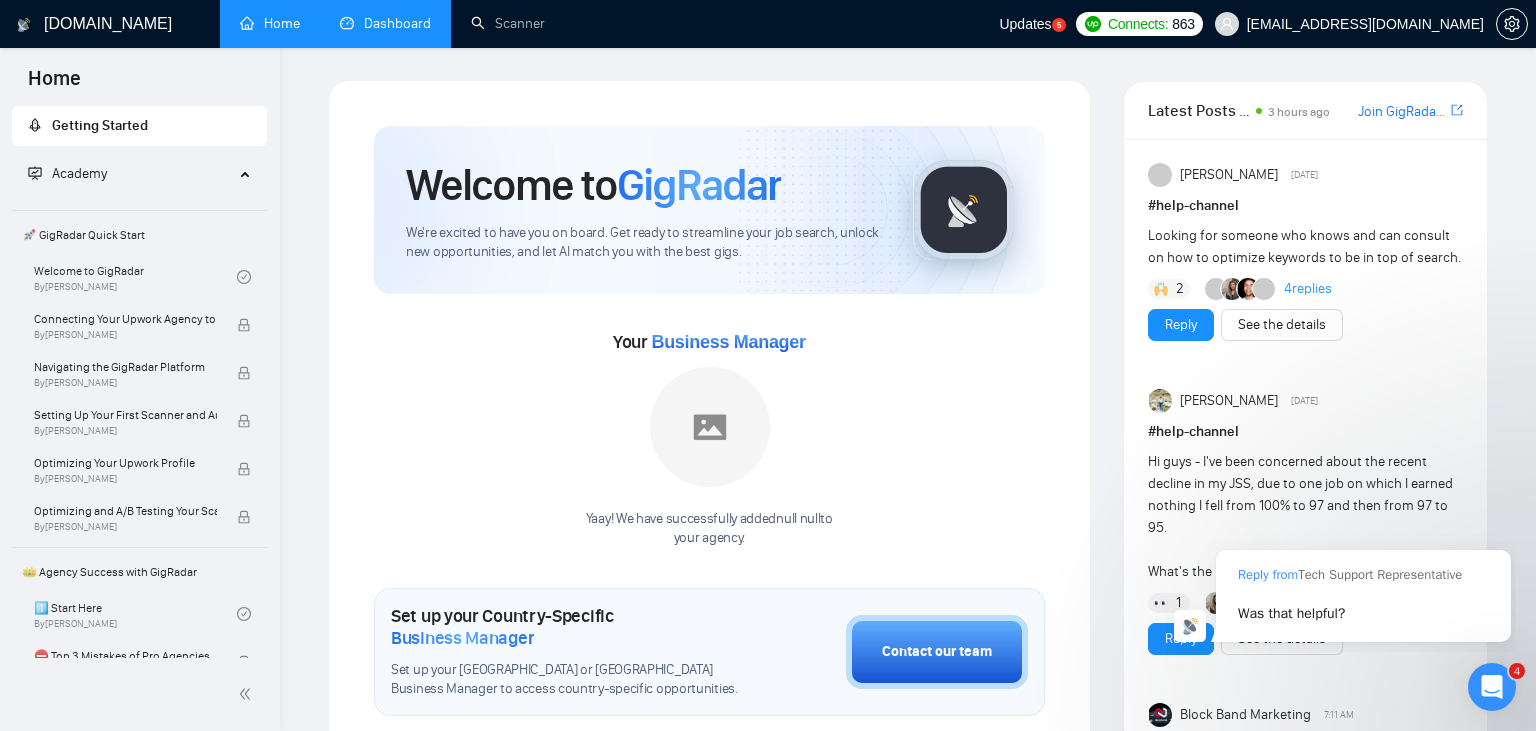 click on "Academy" at bounding box center (79, 173) 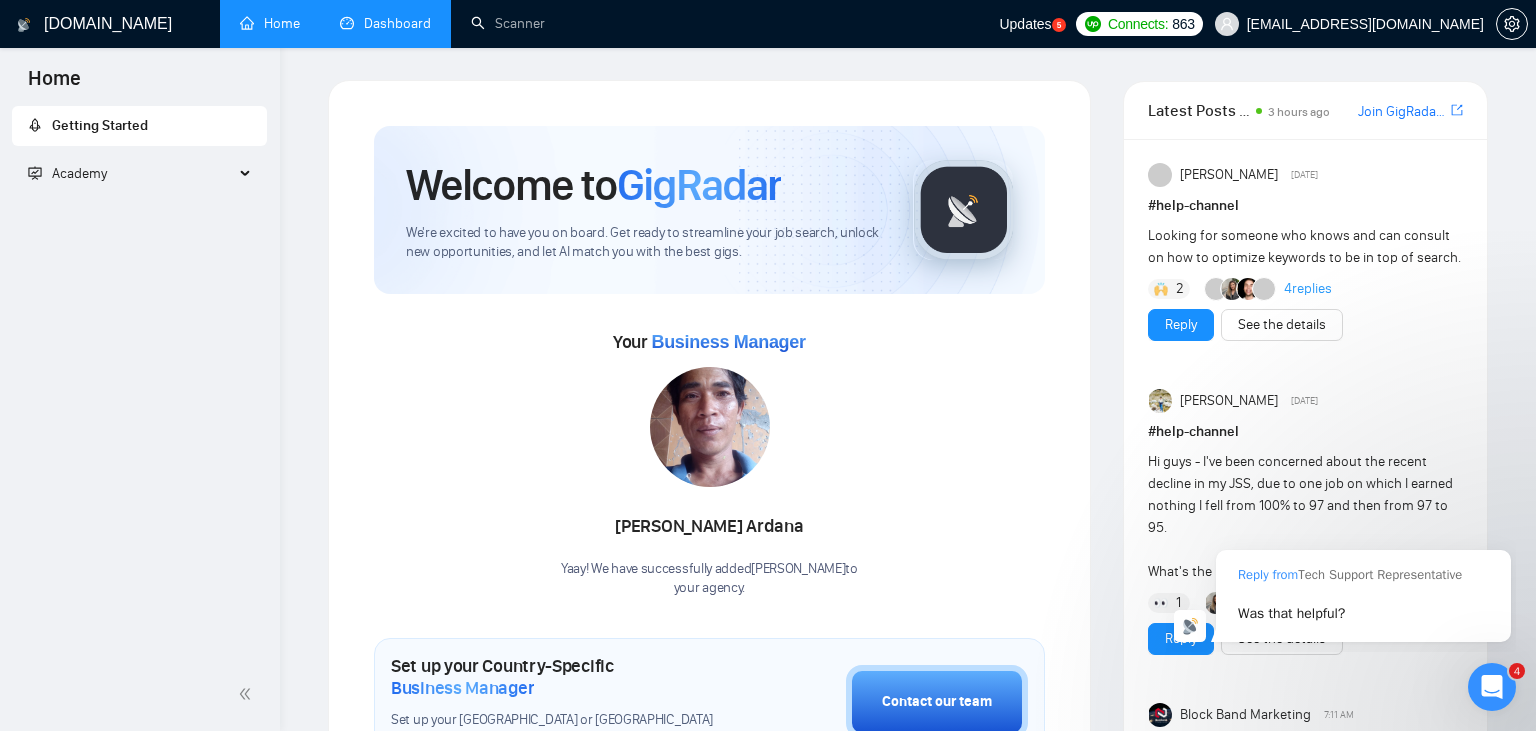 click on "Academy" at bounding box center (140, 174) 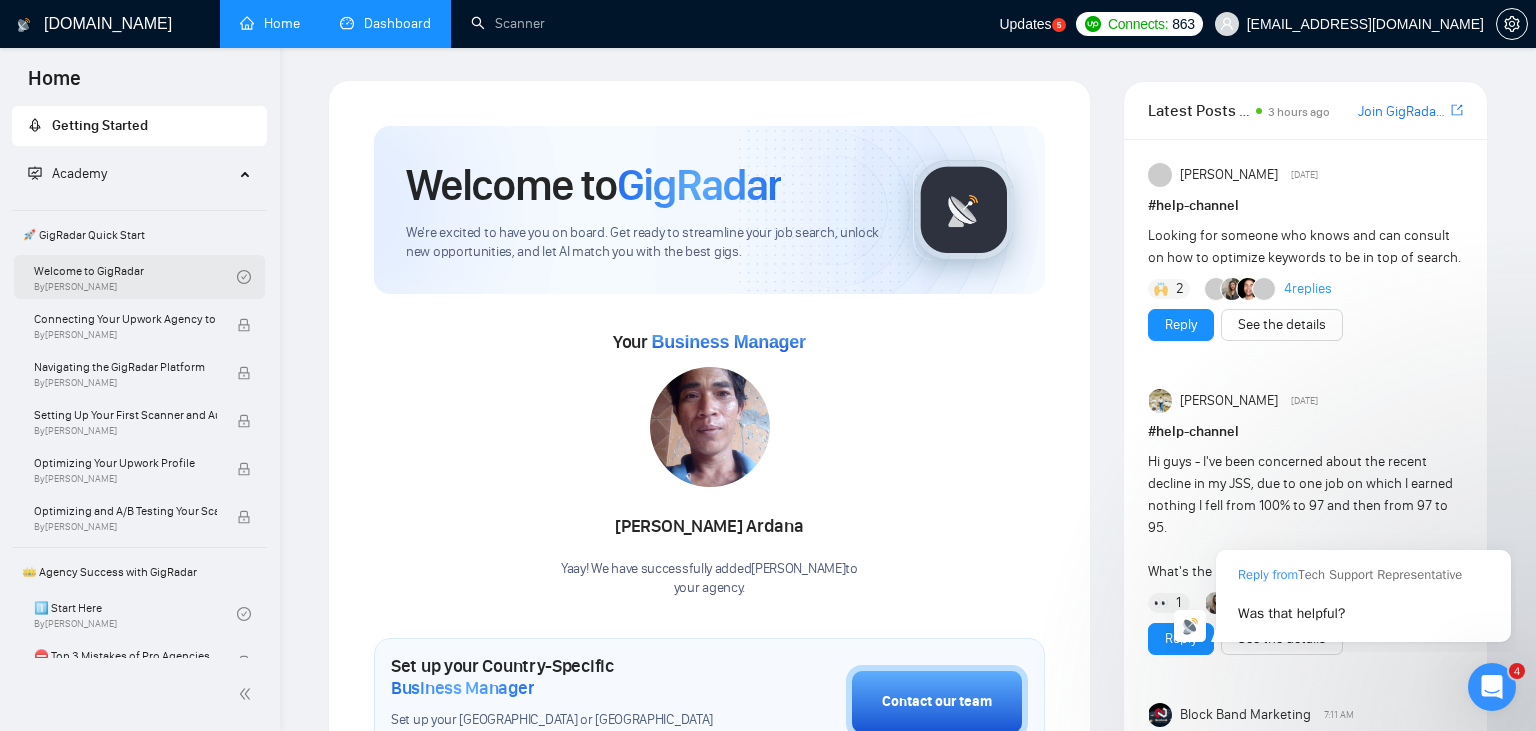 click on "Welcome to GigRadar By  [PERSON_NAME]" at bounding box center (135, 277) 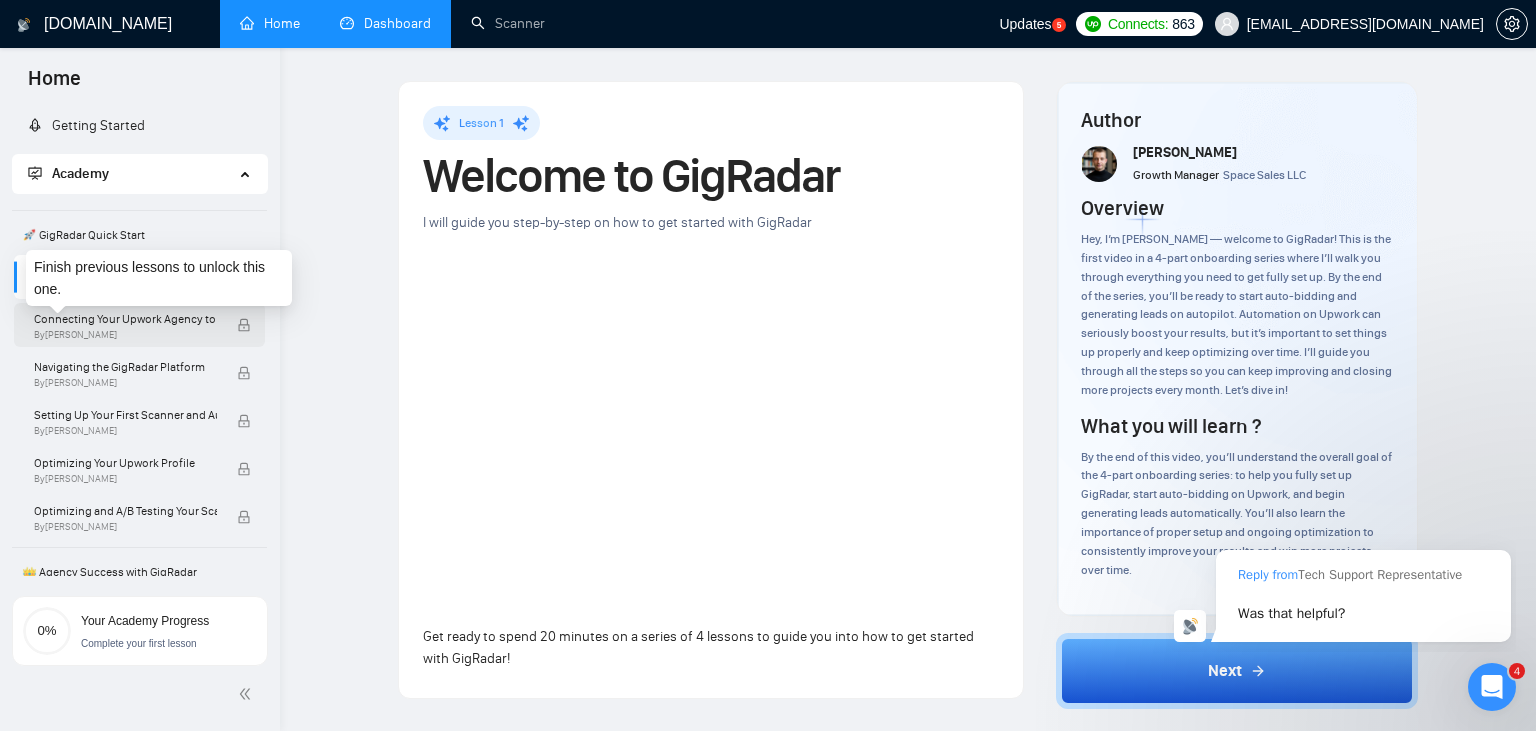 click on "Connecting Your Upwork Agency to GigRadar" at bounding box center (125, 319) 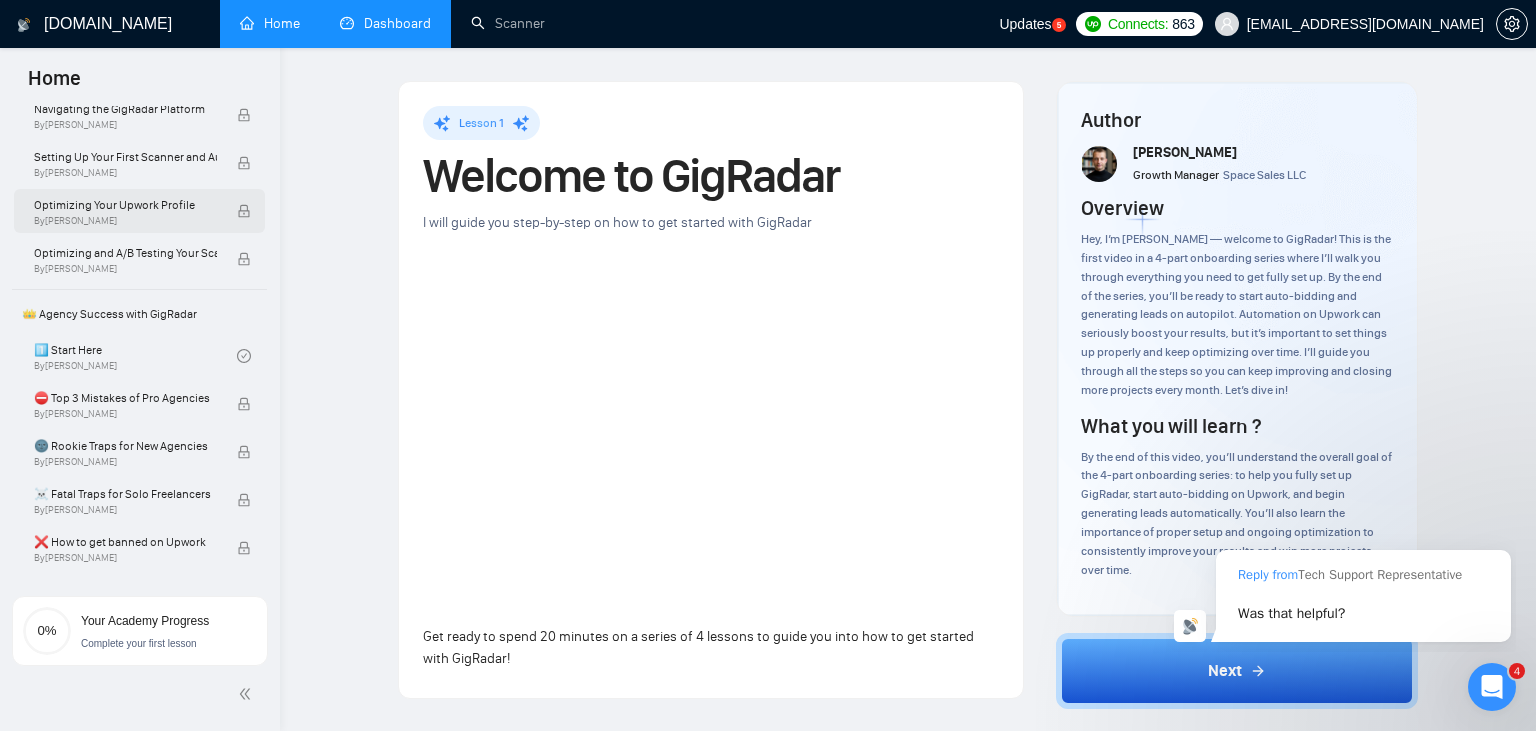 scroll, scrollTop: 260, scrollLeft: 0, axis: vertical 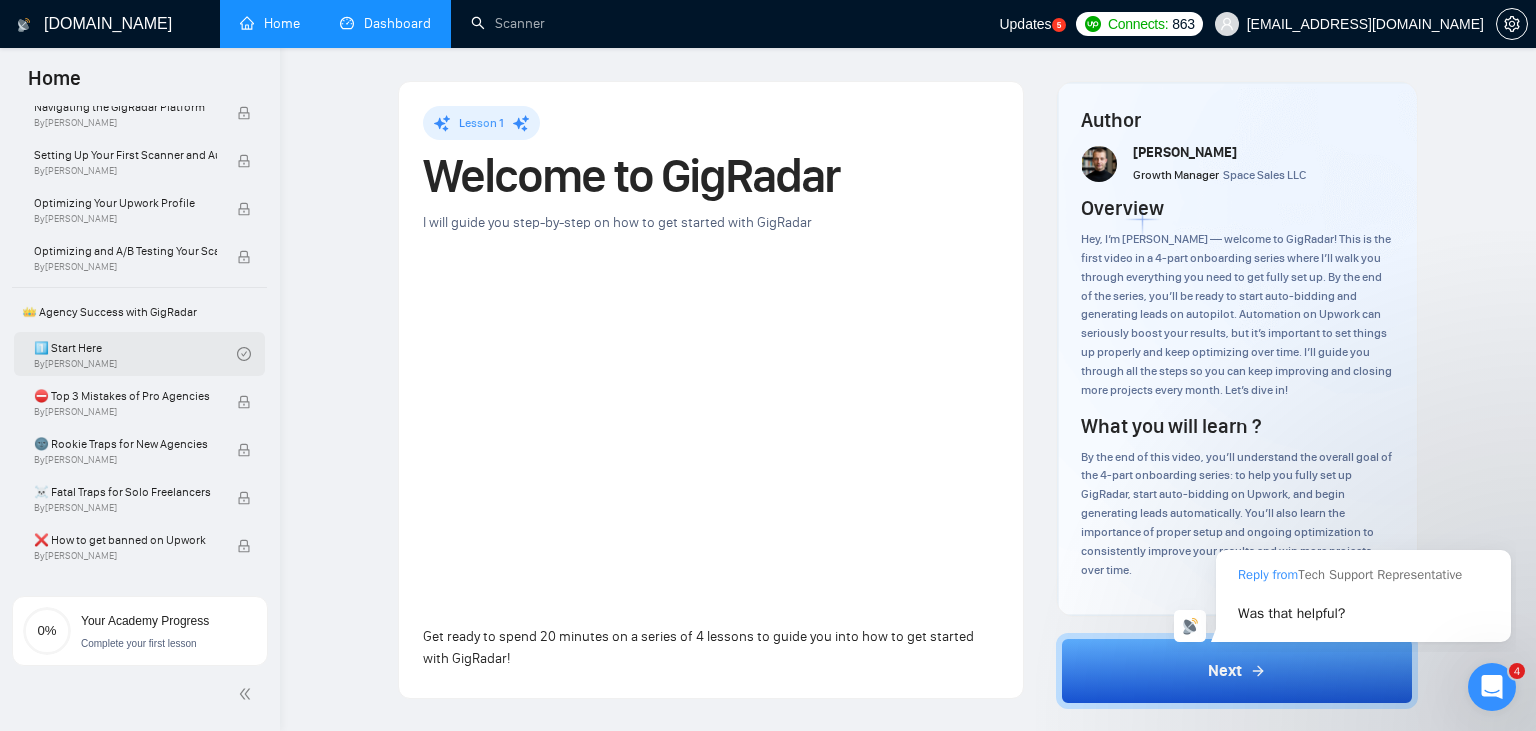 click on "1️⃣ Start Here By  [PERSON_NAME]" at bounding box center (135, 354) 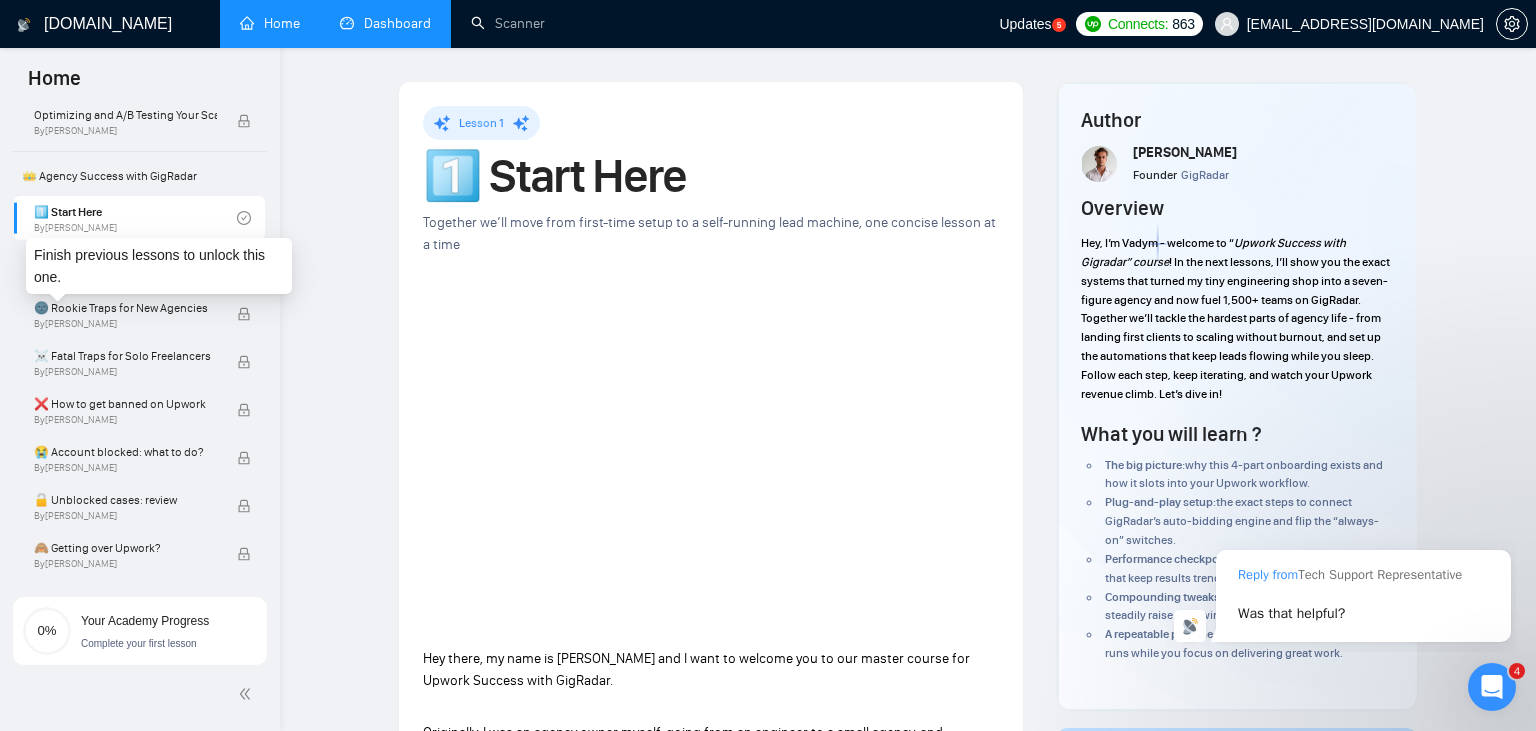 scroll, scrollTop: 0, scrollLeft: 0, axis: both 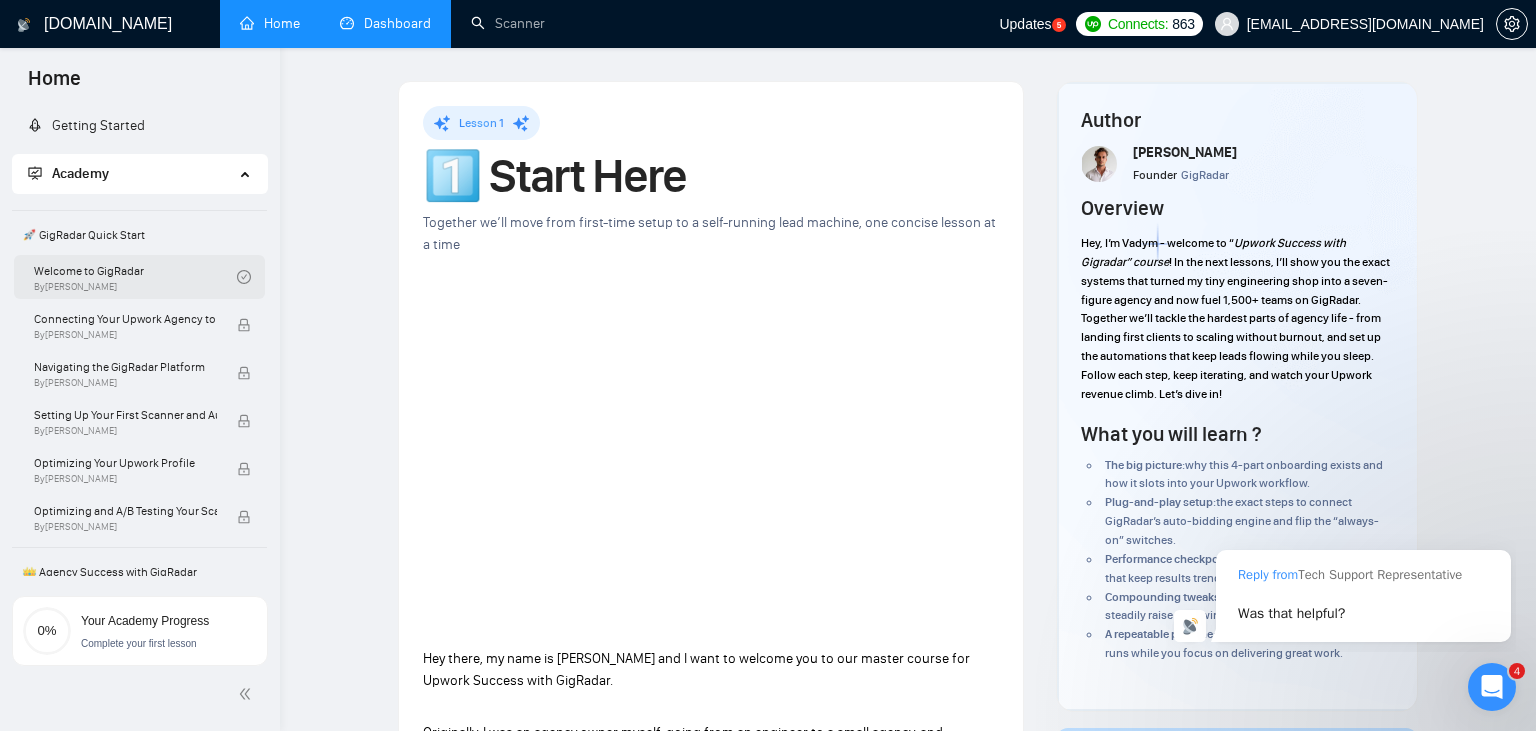 click on "Welcome to GigRadar By  [PERSON_NAME]" at bounding box center [135, 277] 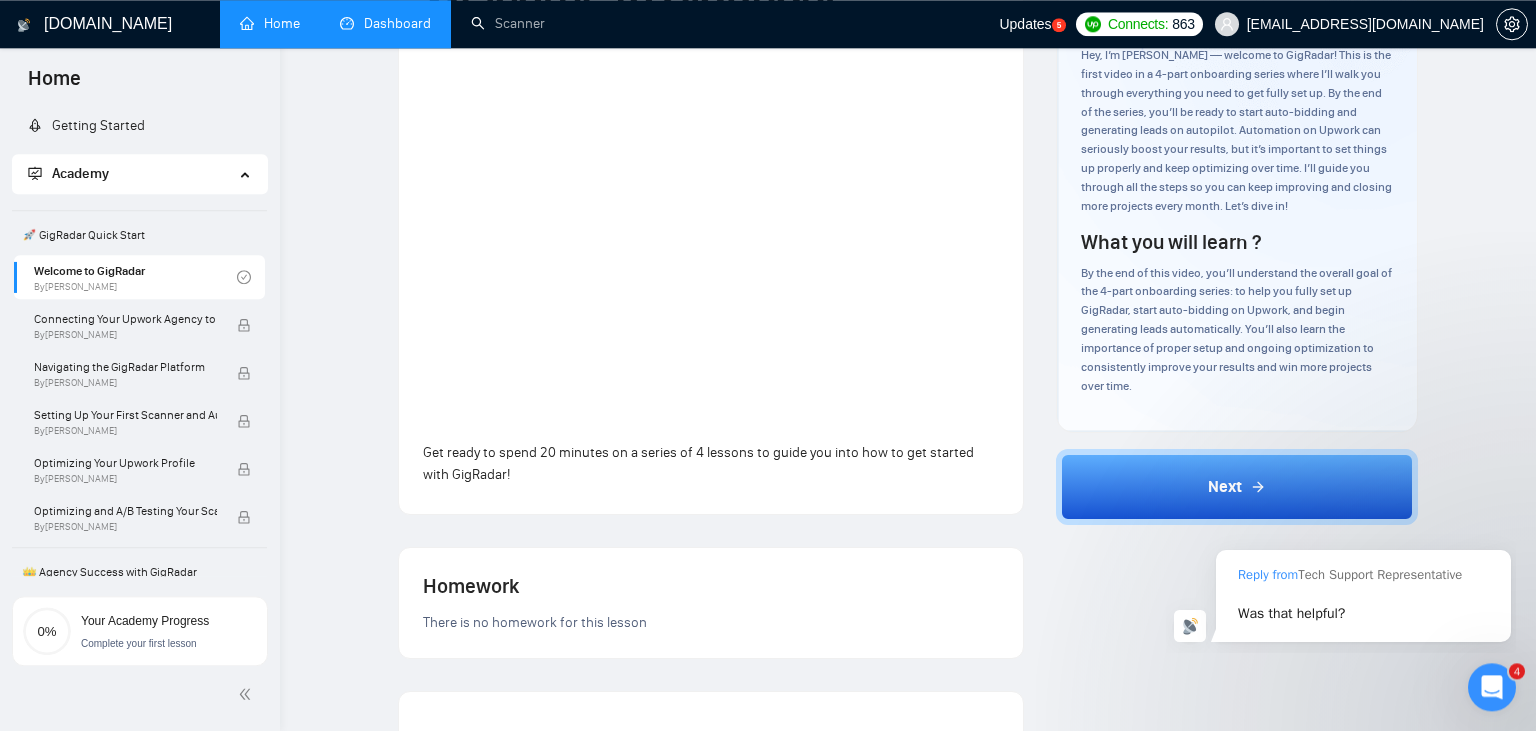 scroll, scrollTop: 185, scrollLeft: 0, axis: vertical 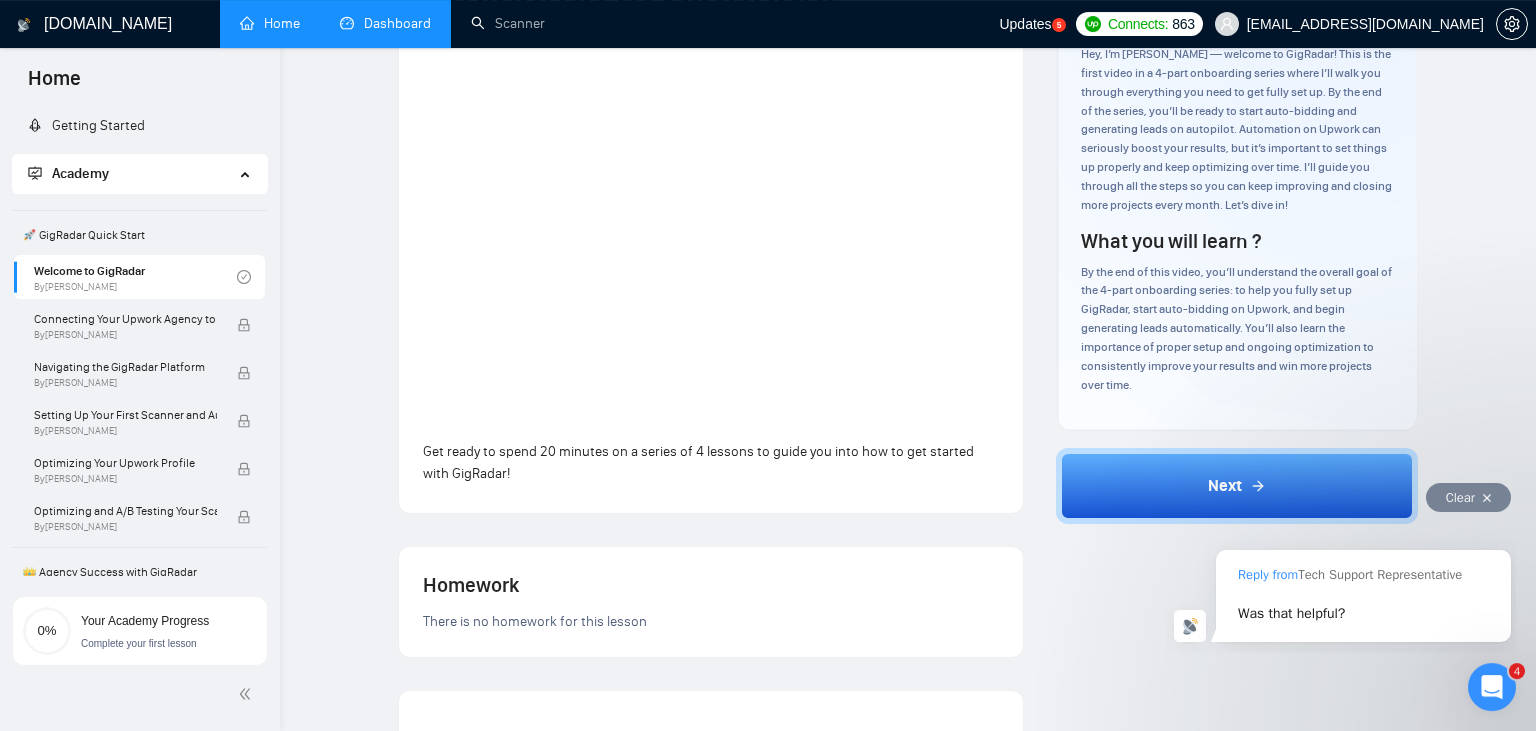 click on "Clear" at bounding box center (1341, 492) 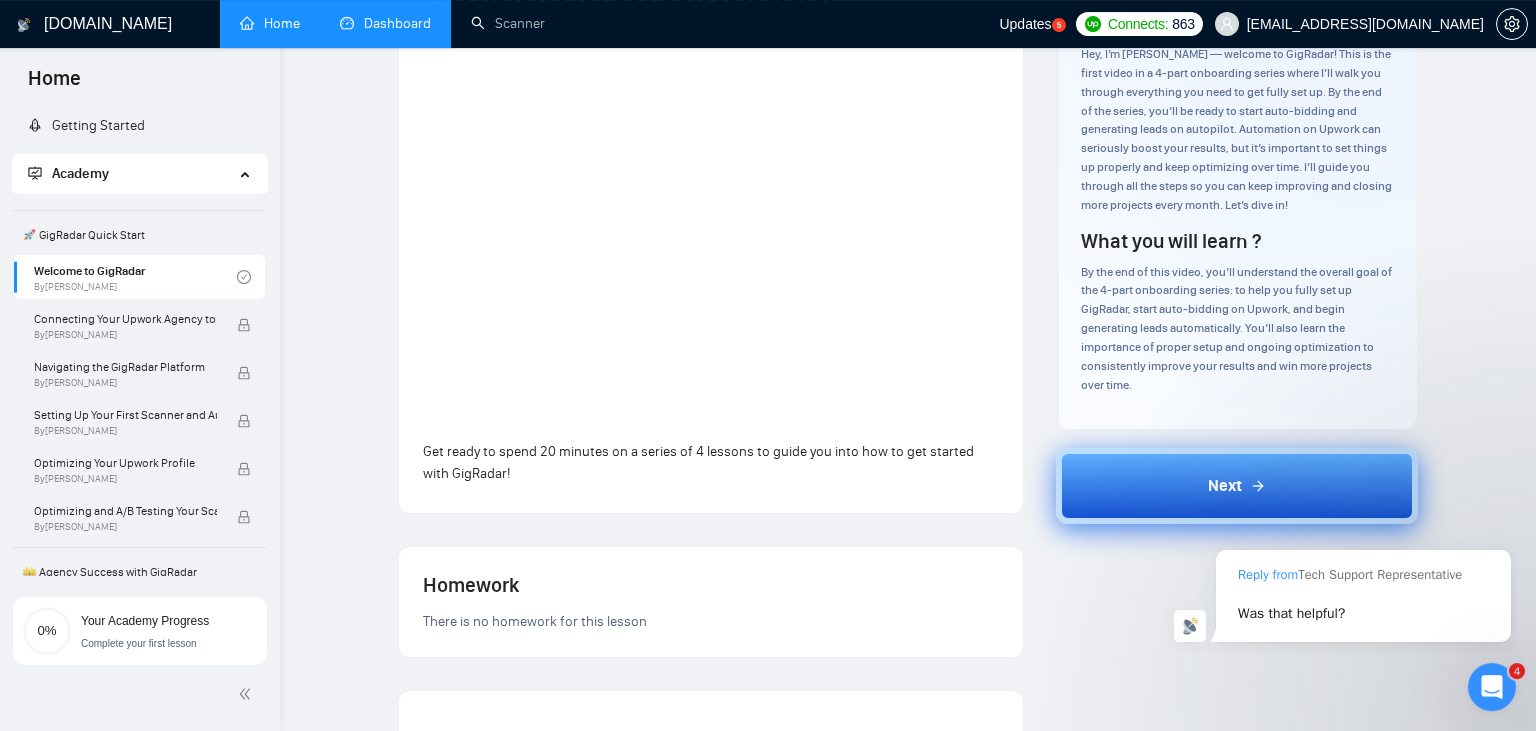 click on "Next" at bounding box center [1237, 486] 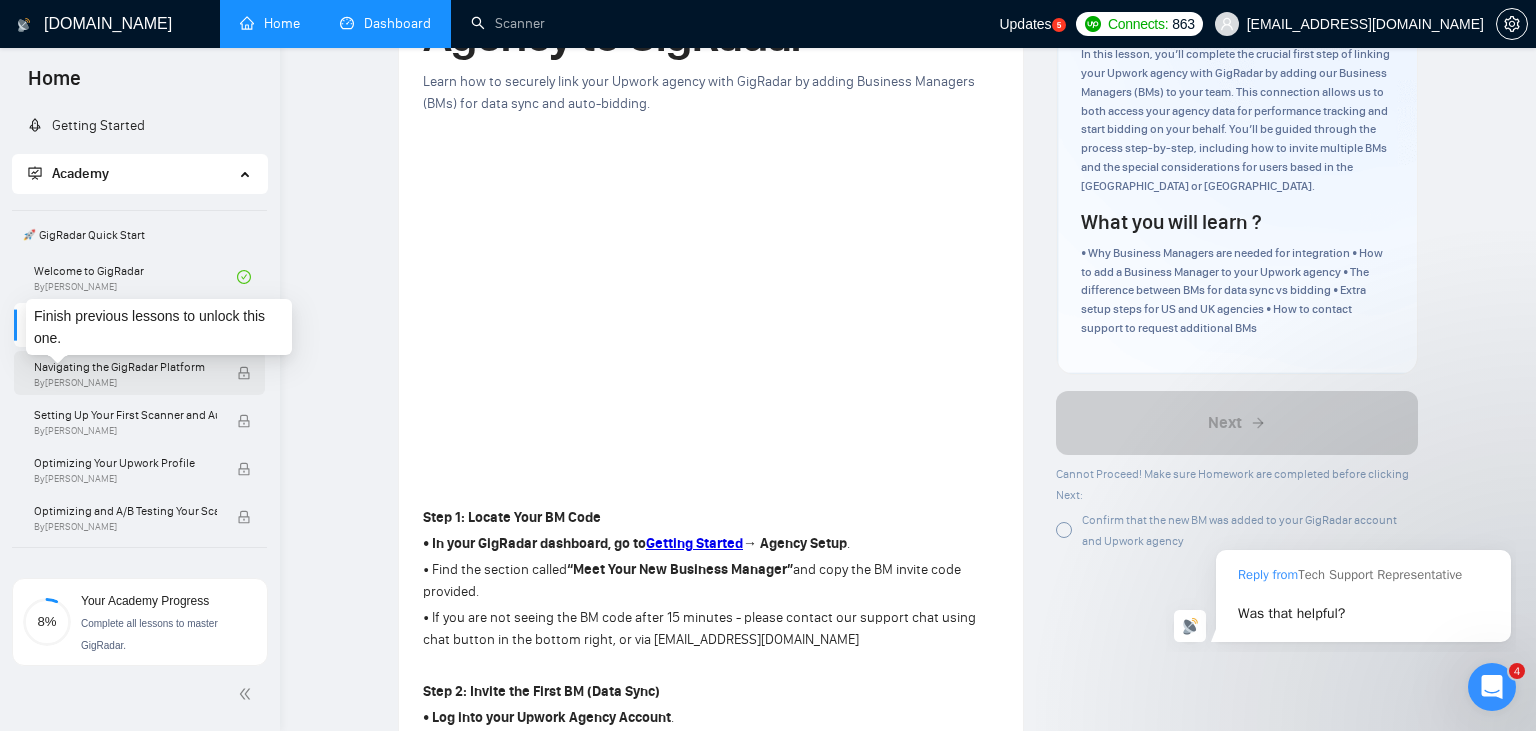 click on "Navigating the GigRadar Platform" at bounding box center [125, 367] 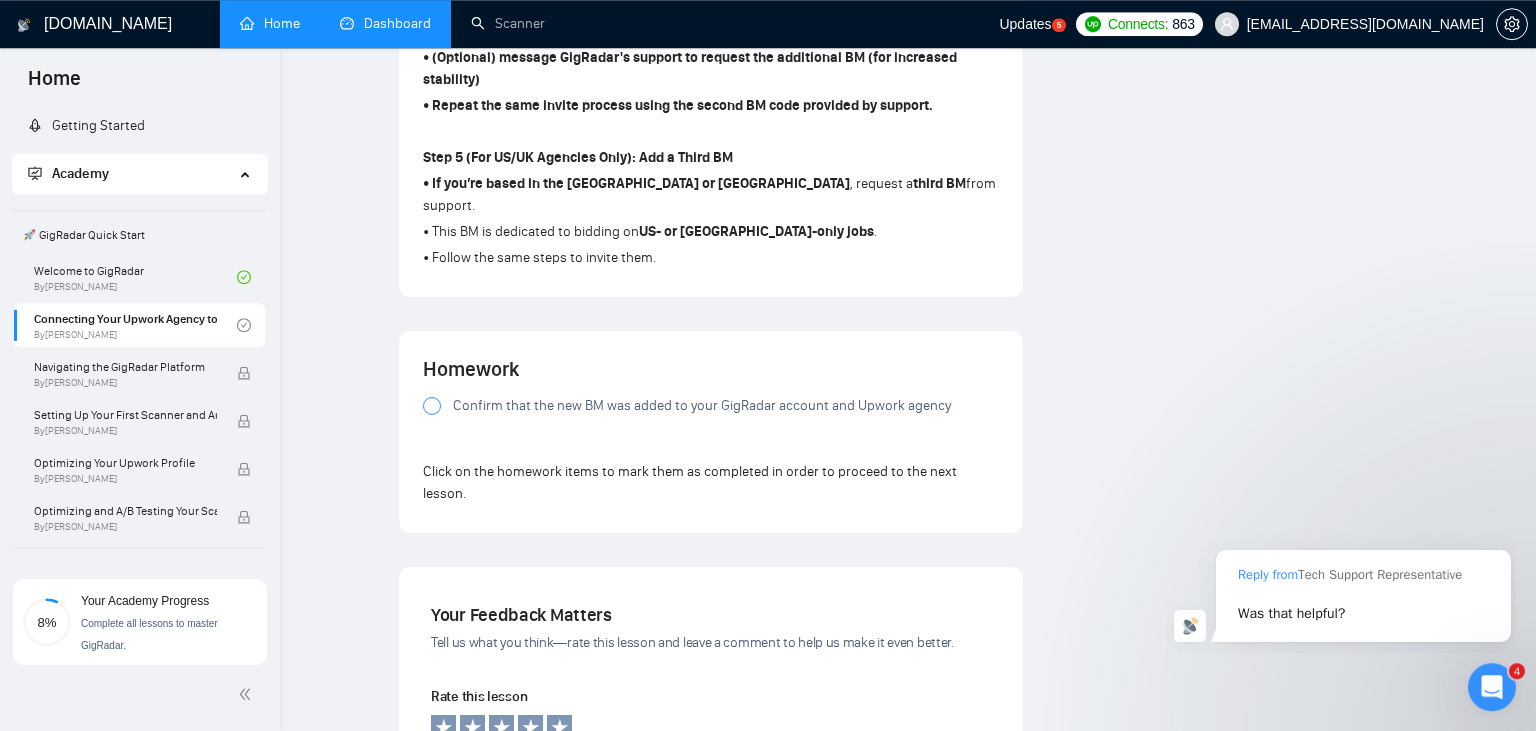 scroll, scrollTop: 1264, scrollLeft: 0, axis: vertical 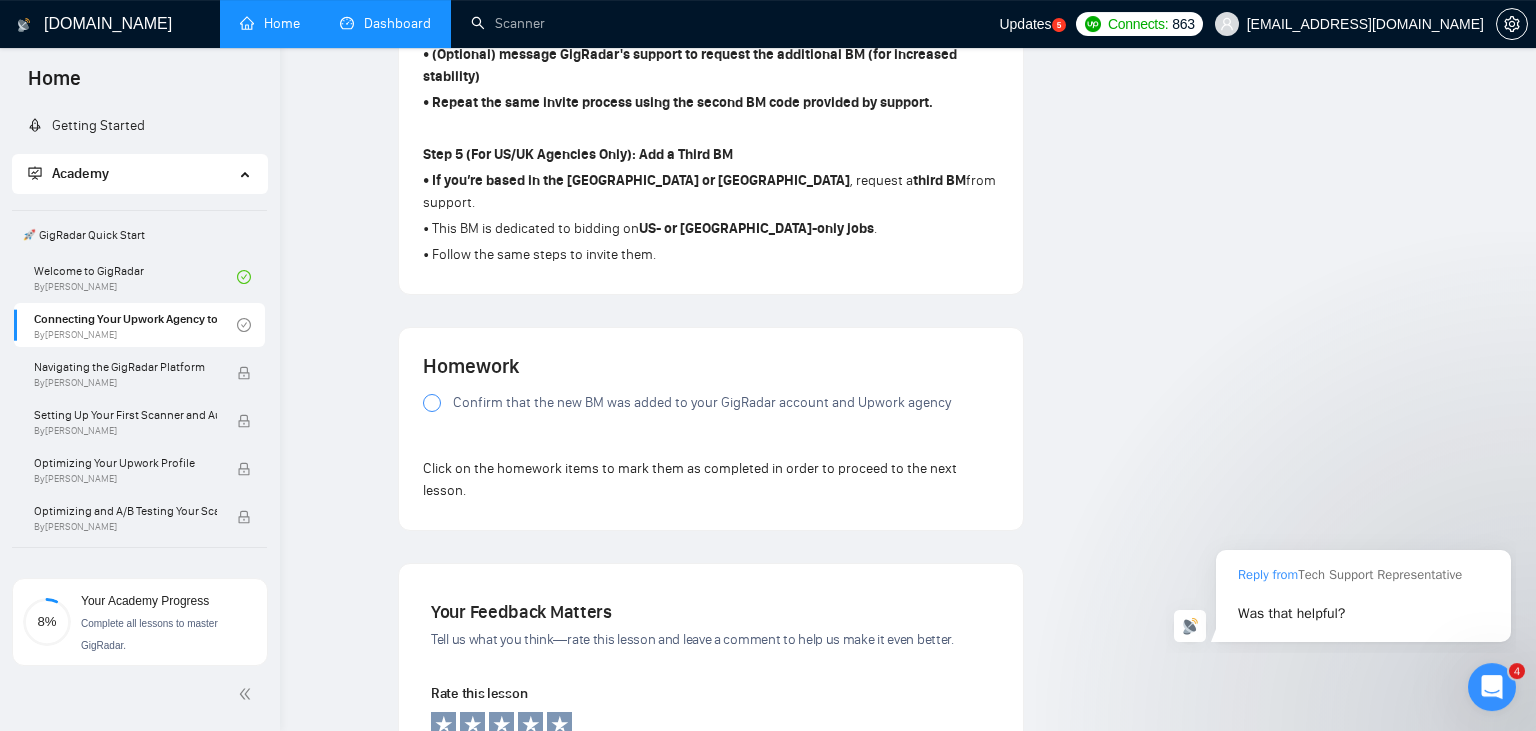 click at bounding box center [432, 403] 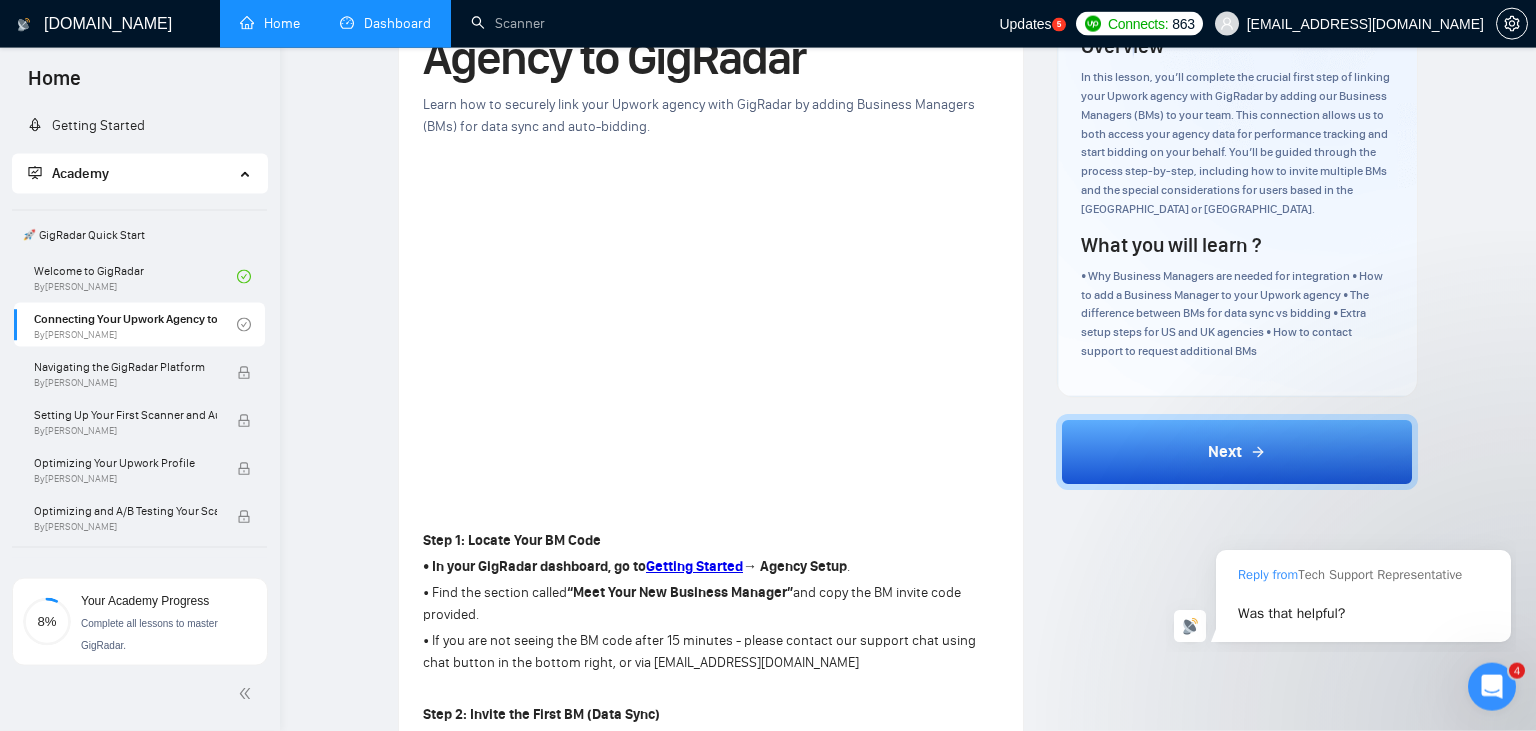 scroll, scrollTop: 98, scrollLeft: 0, axis: vertical 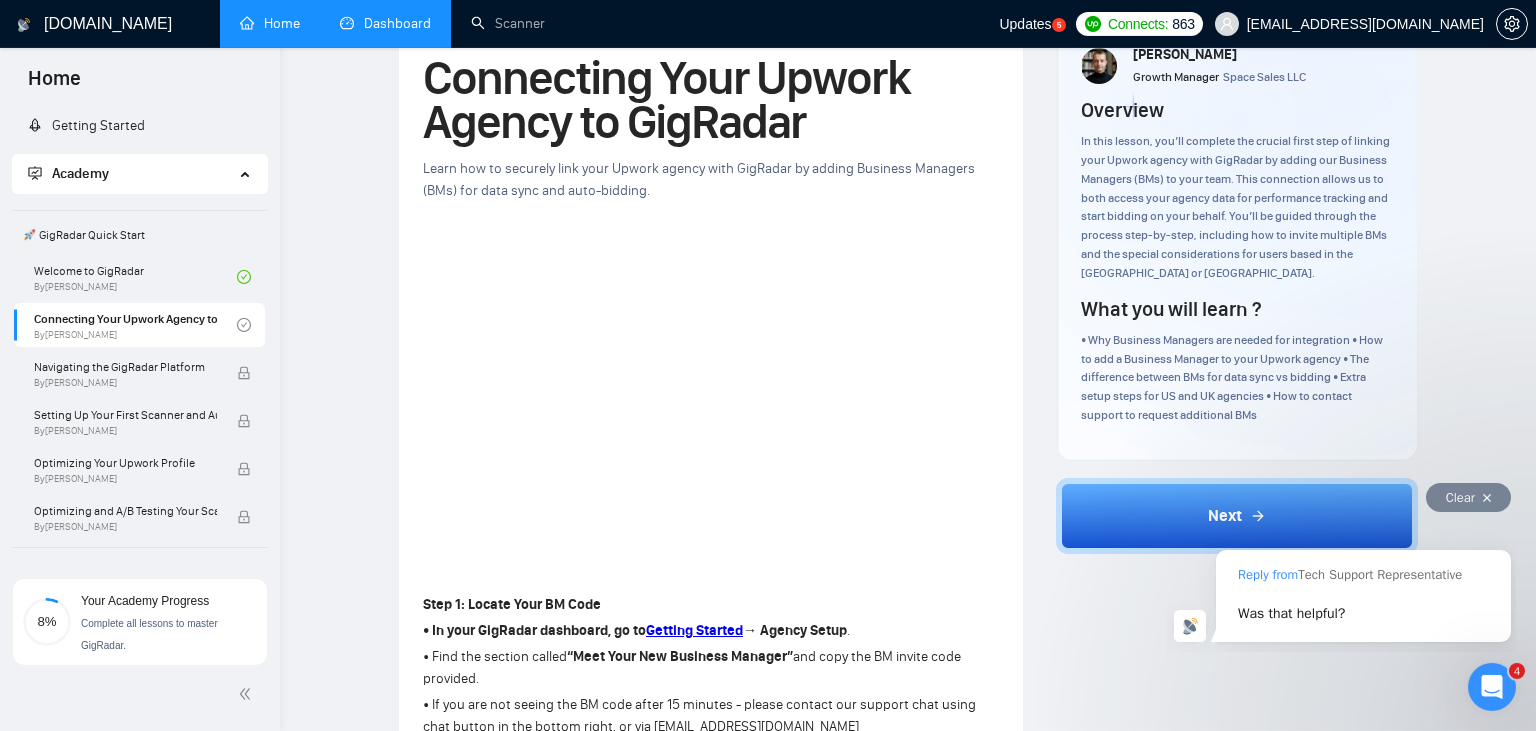 click on "Clear" at bounding box center (1341, 491) 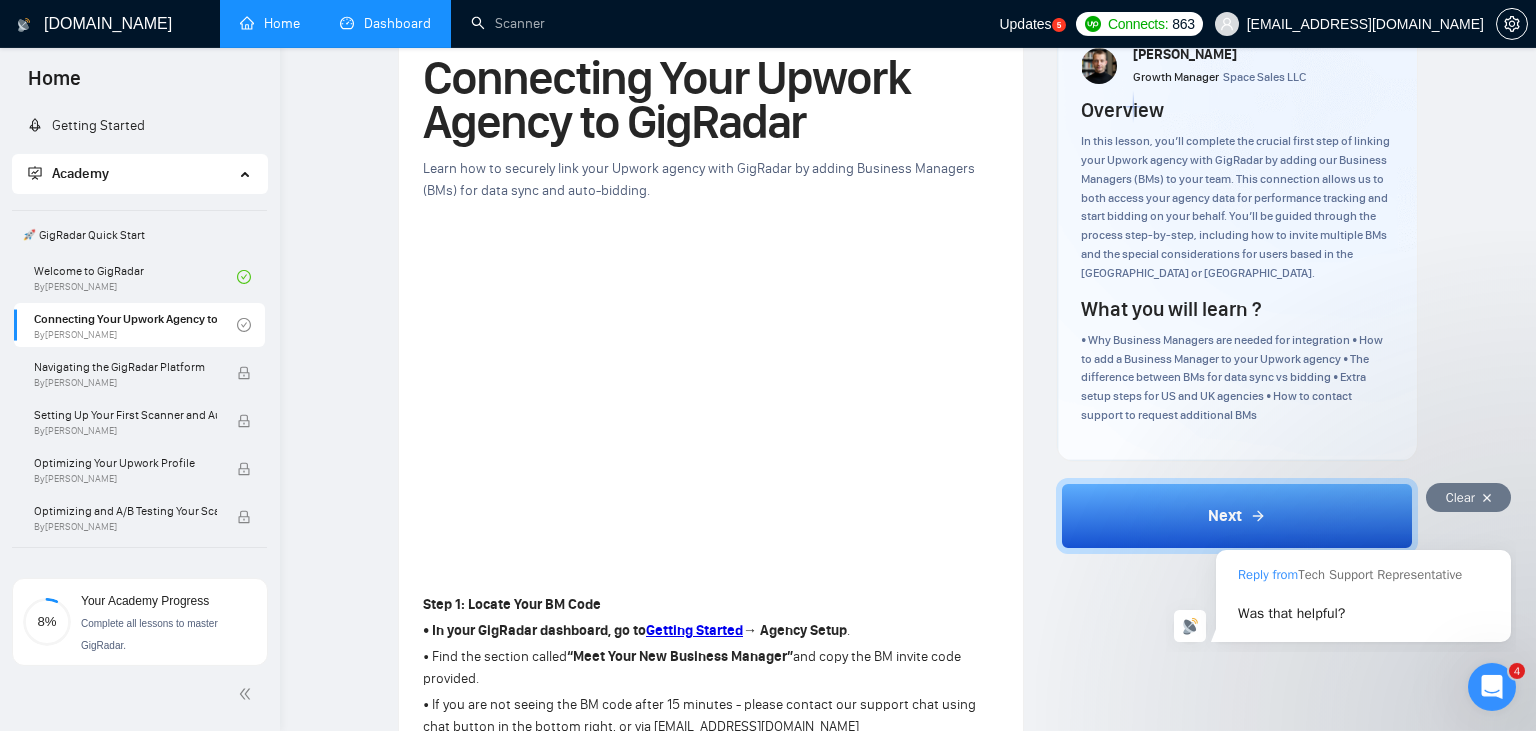 click on "Clear" at bounding box center [1468, 496] 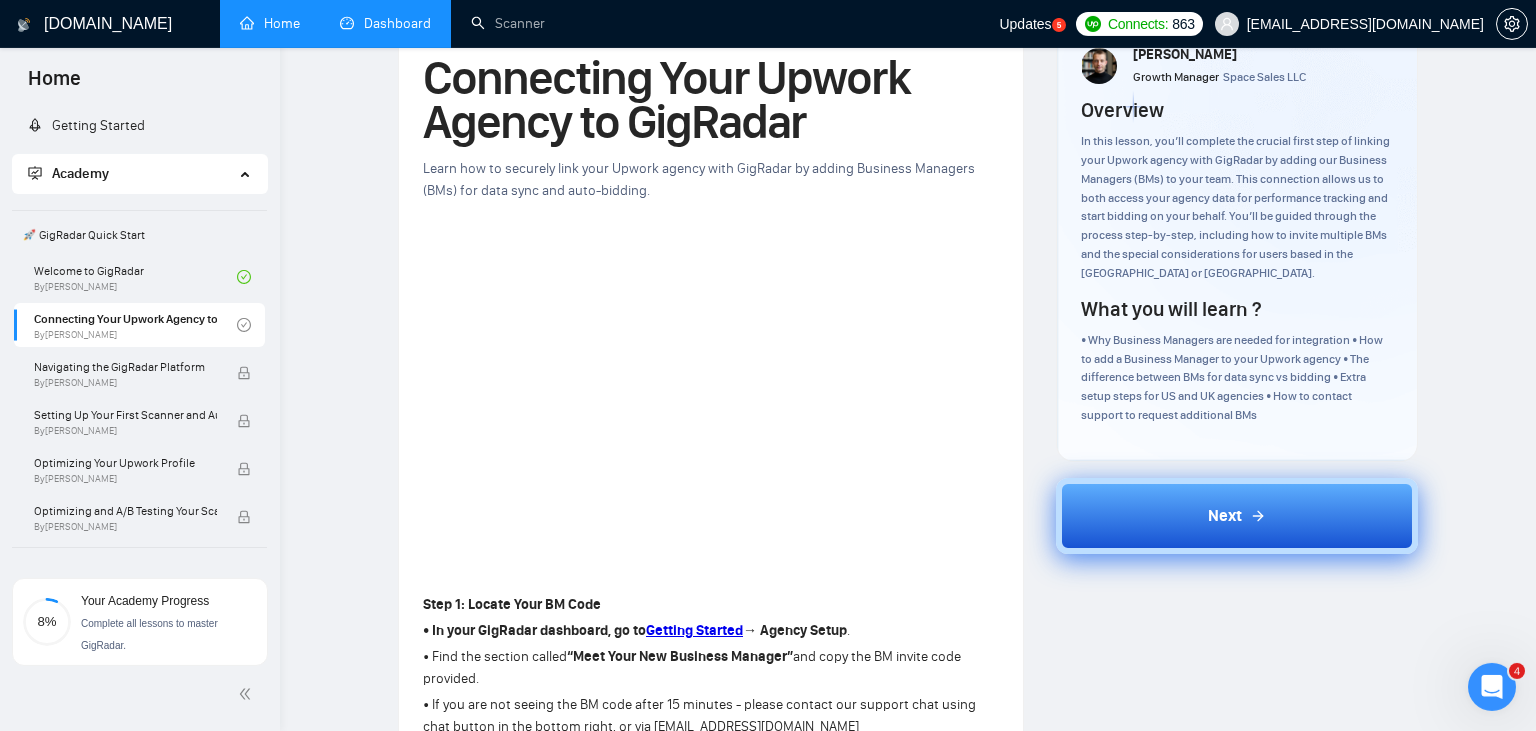 click on "Next" at bounding box center [1237, 516] 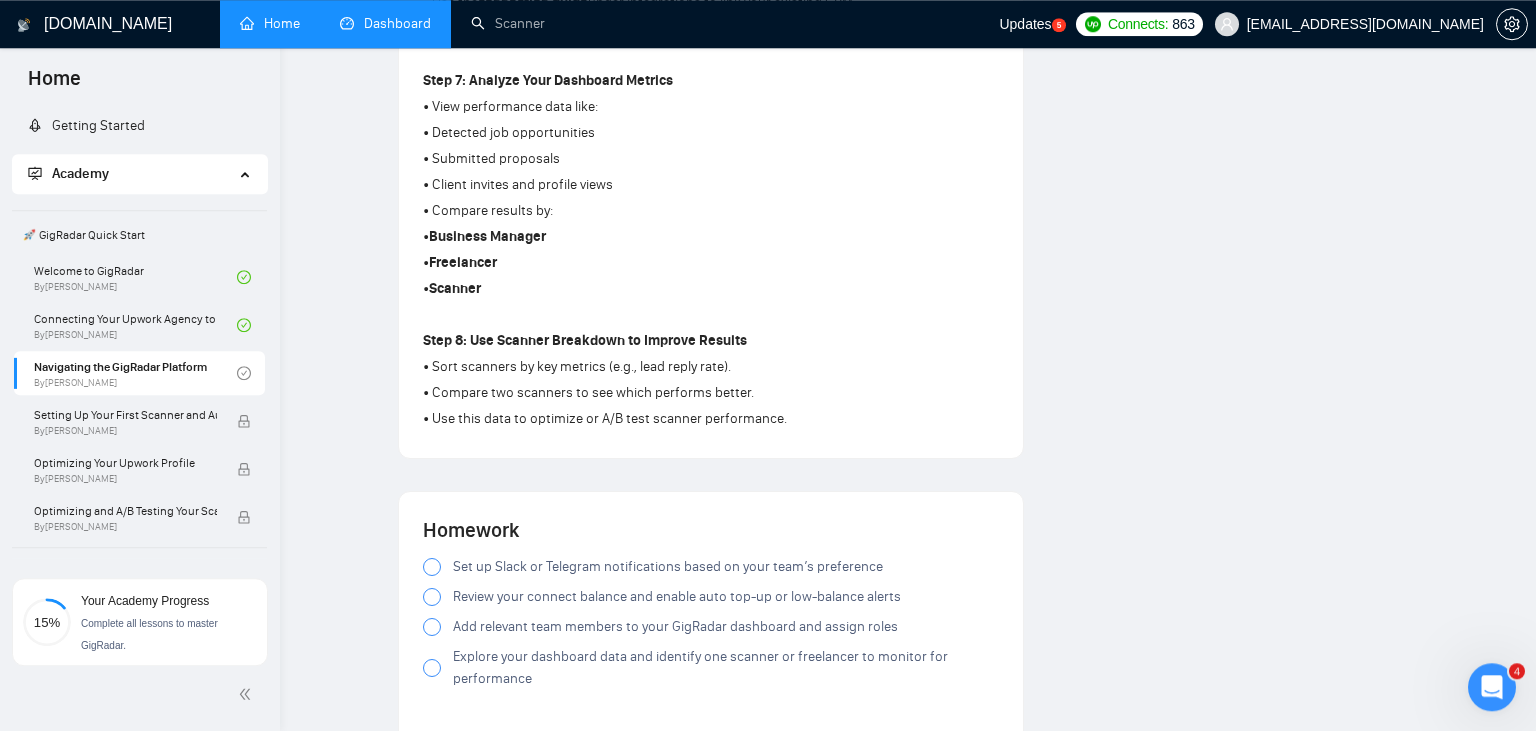 scroll, scrollTop: 1563, scrollLeft: 0, axis: vertical 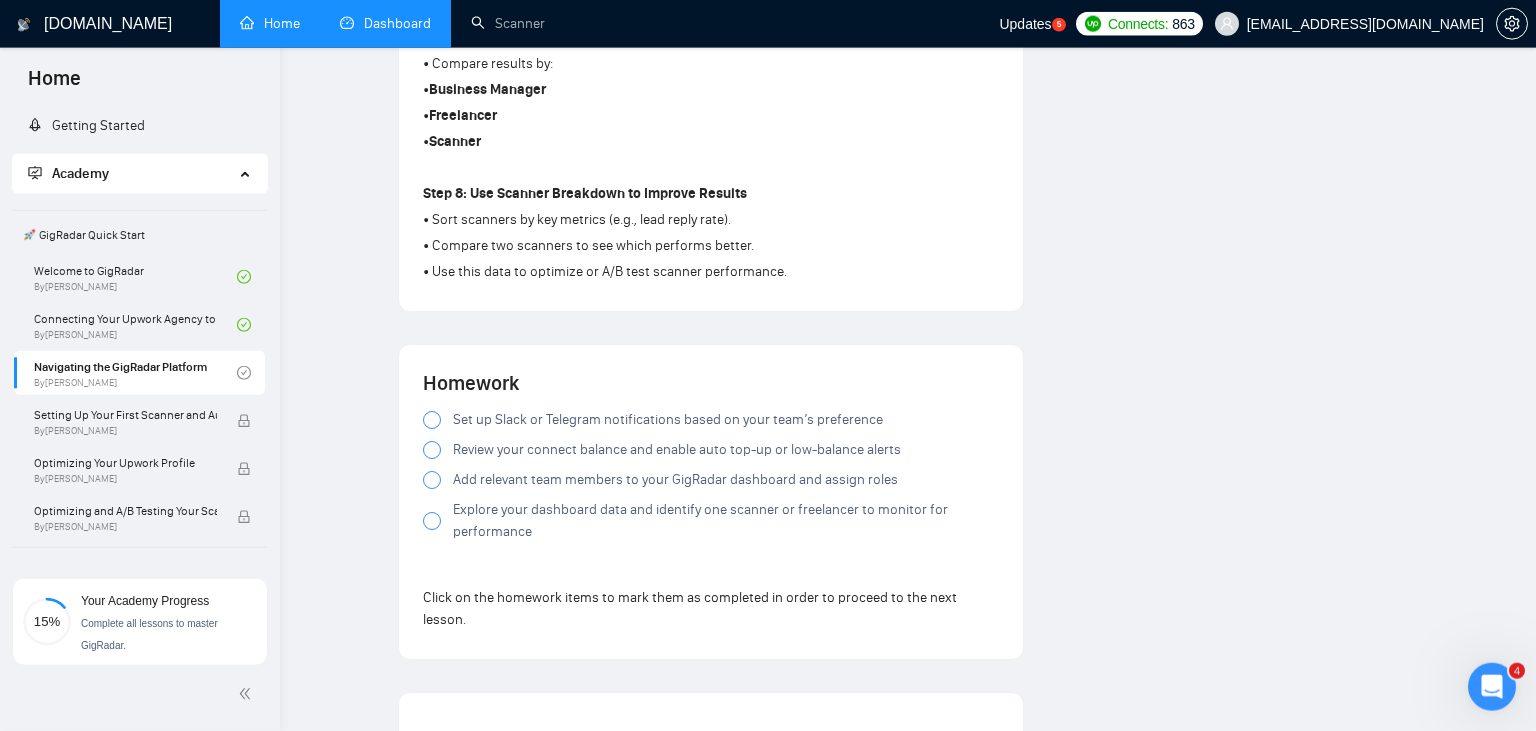 click on "Set up Slack or Telegram notifications based on your team’s preference" at bounding box center (668, 420) 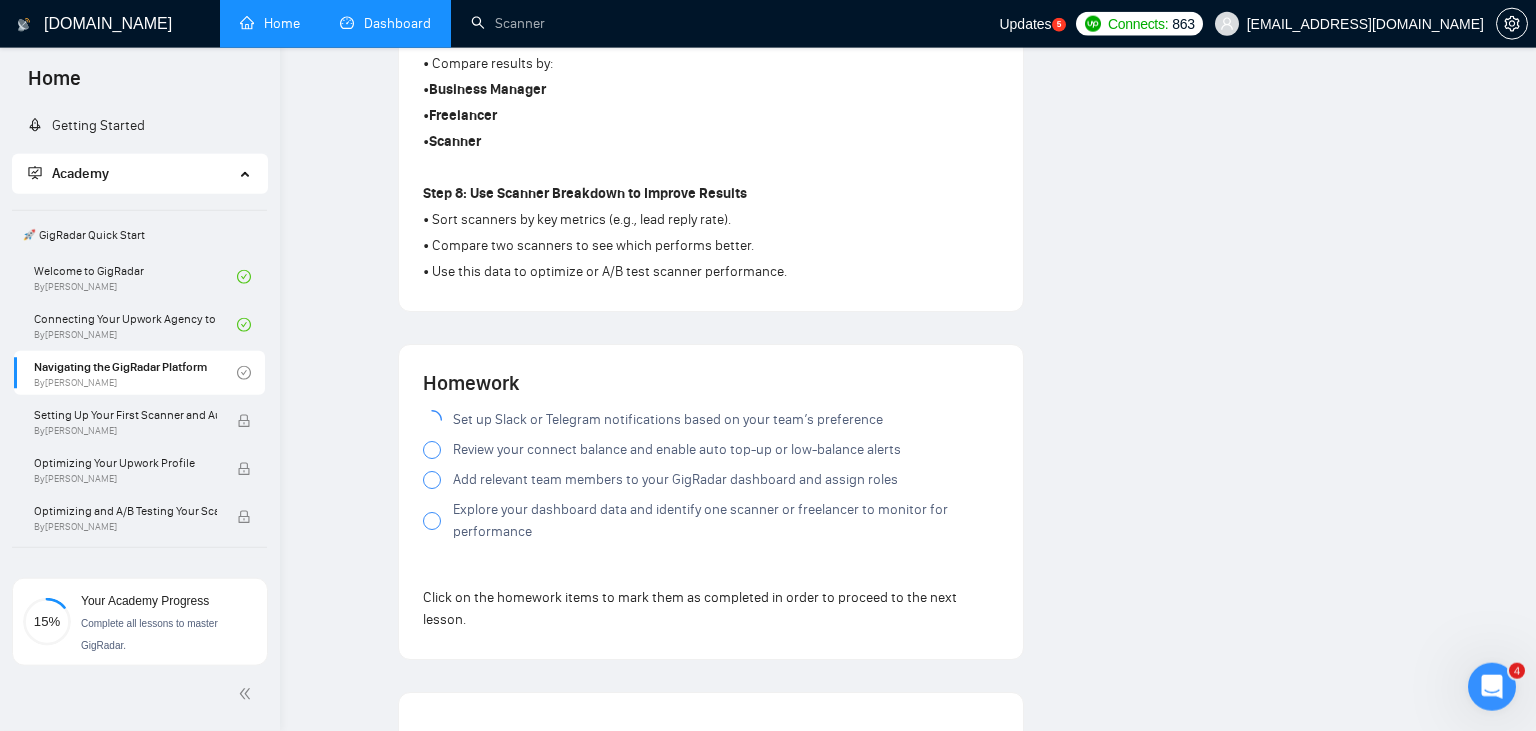 click at bounding box center [432, 450] 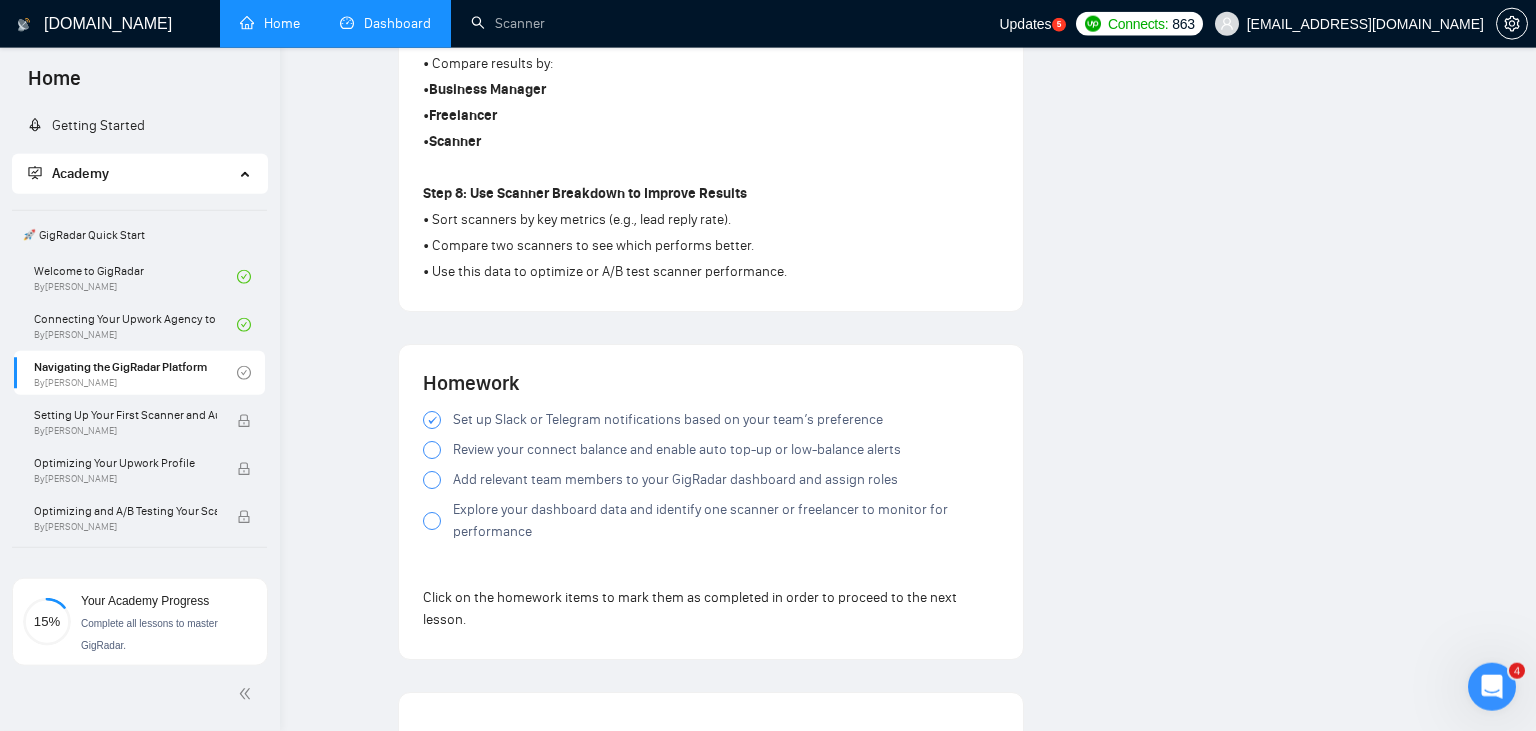 click at bounding box center [432, 450] 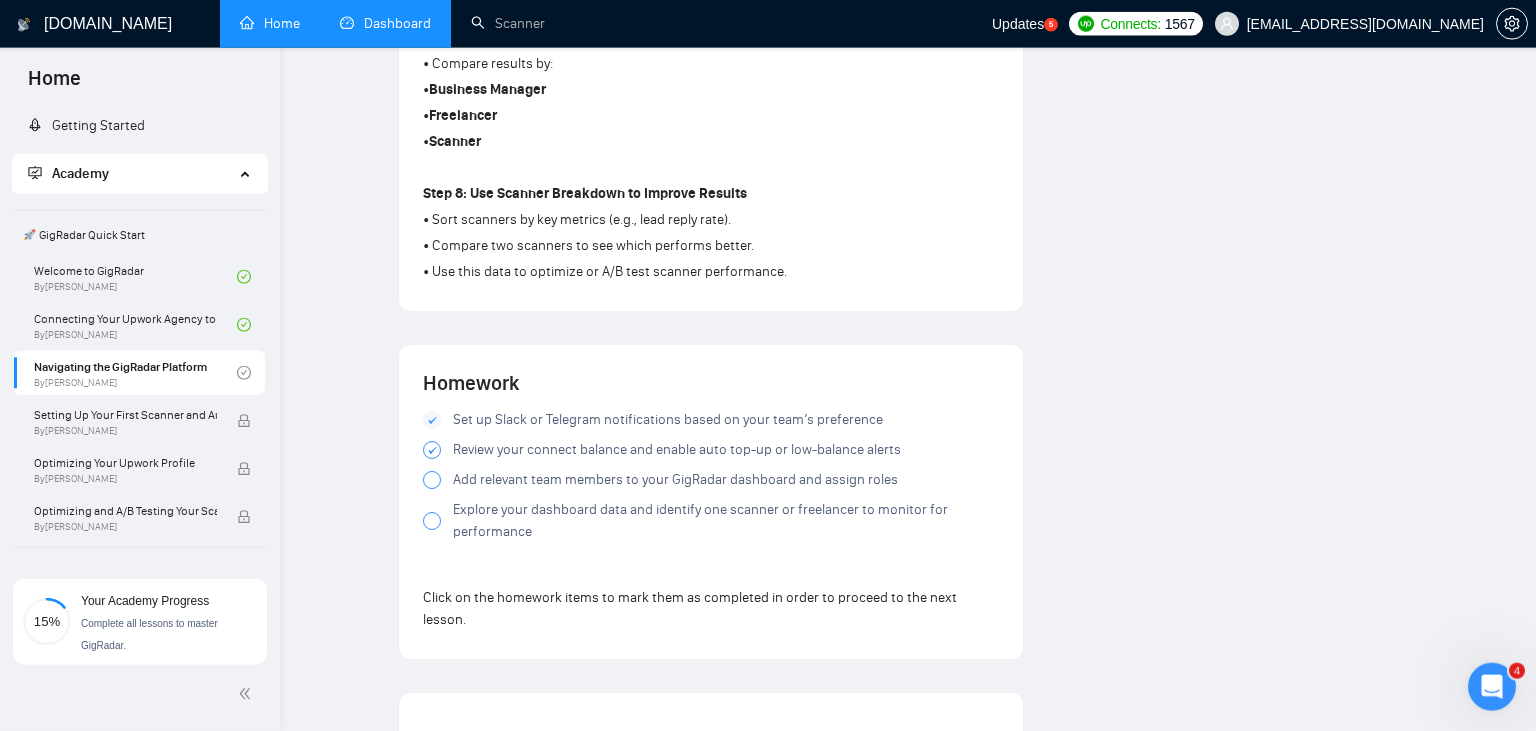 click at bounding box center (432, 480) 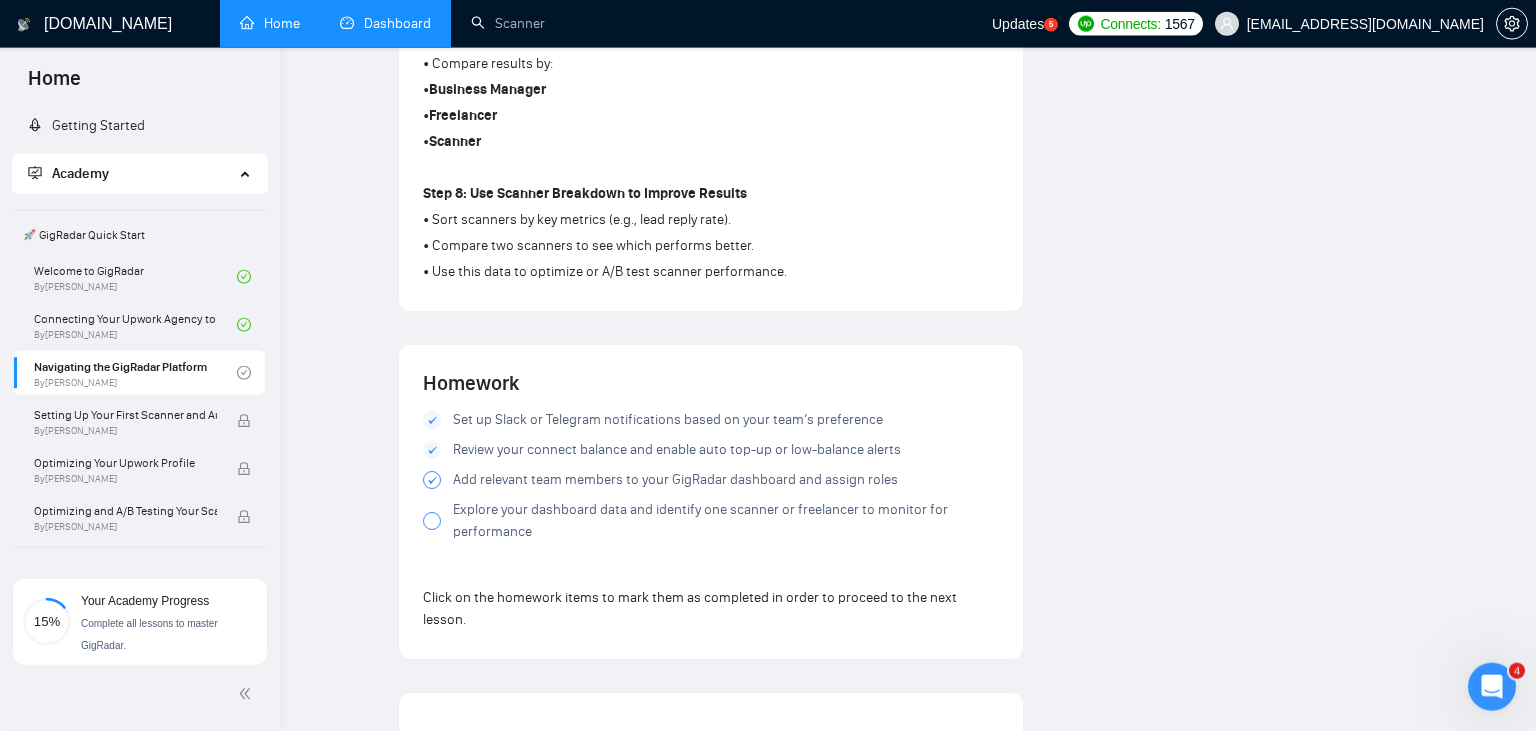 click at bounding box center (432, 521) 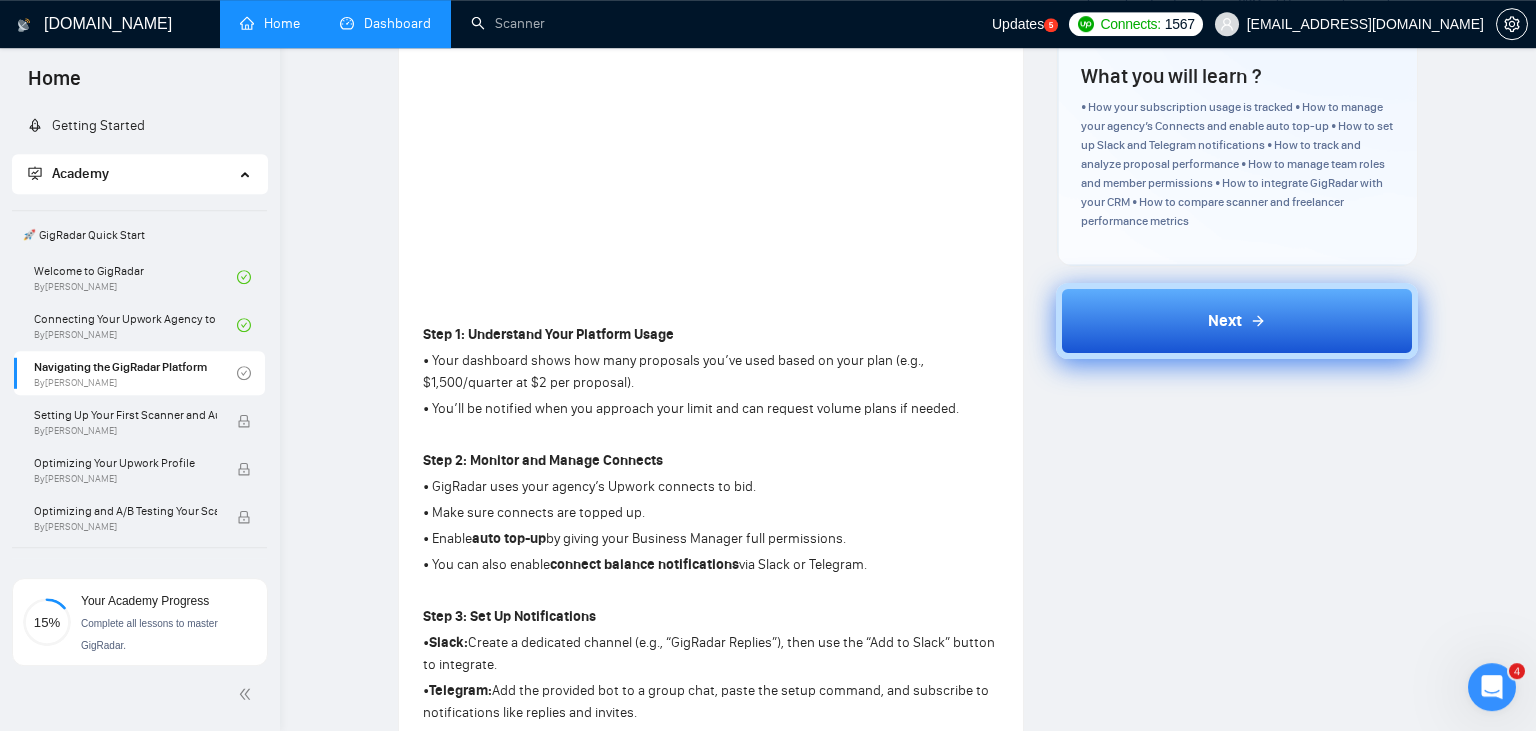 scroll, scrollTop: 465, scrollLeft: 0, axis: vertical 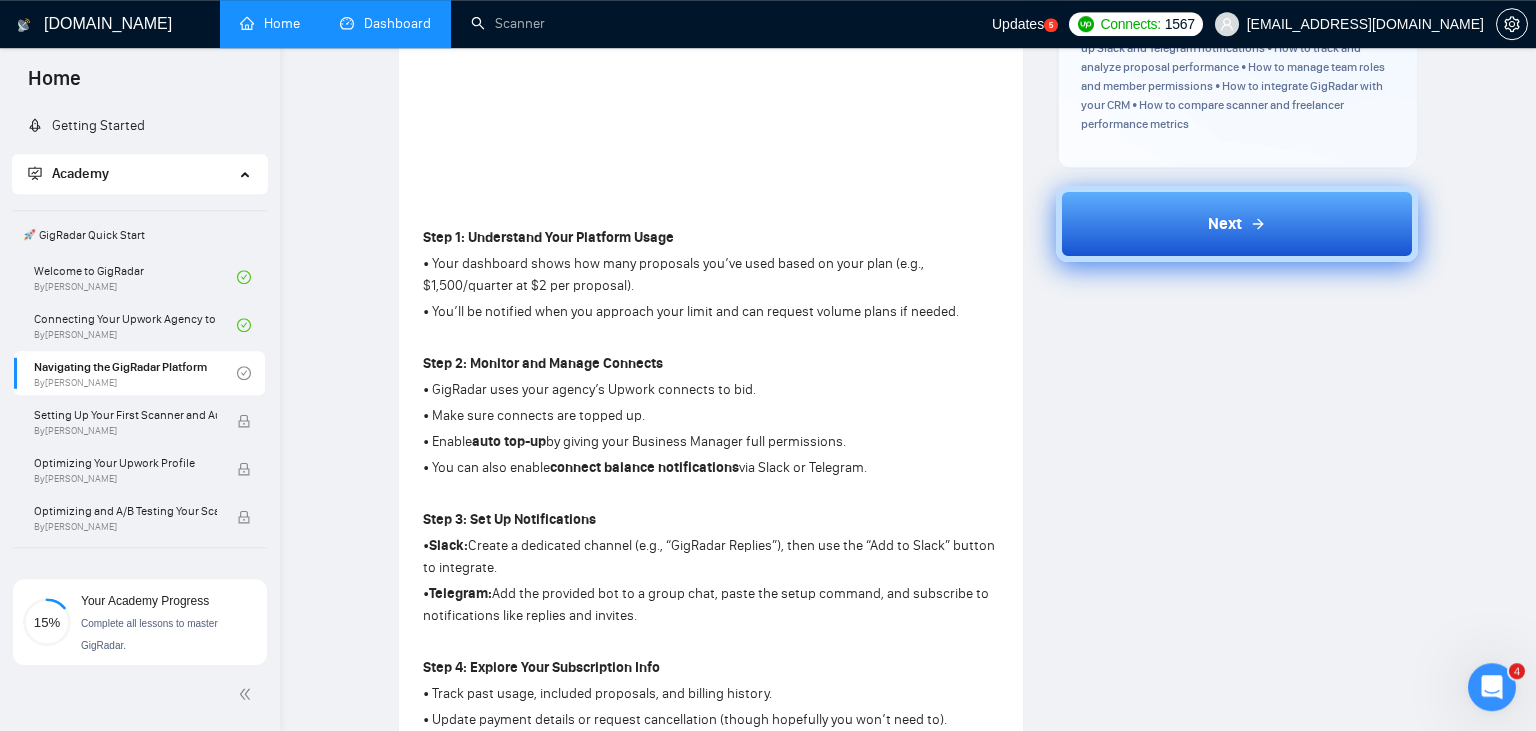 click on "Next" at bounding box center (1237, 224) 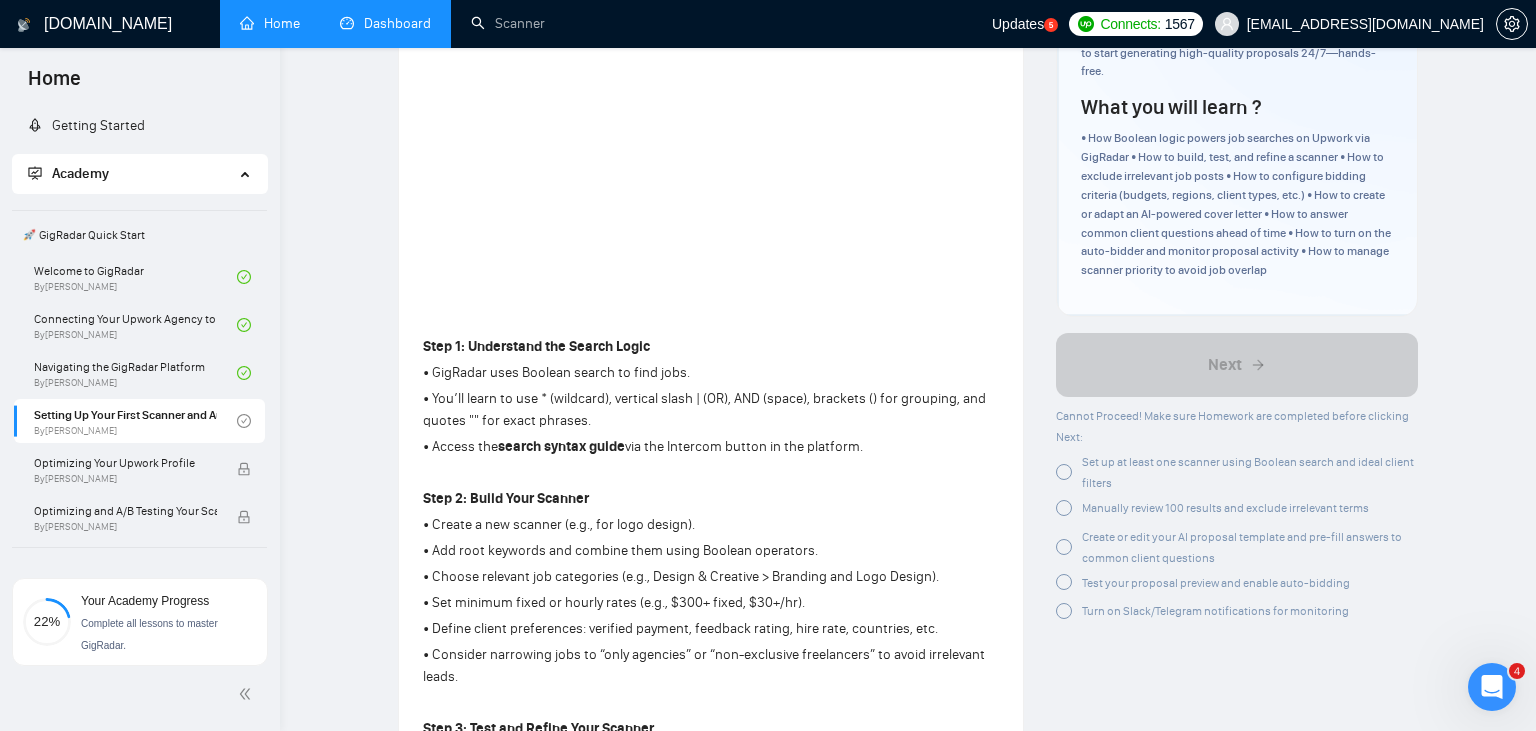 scroll, scrollTop: 481, scrollLeft: 0, axis: vertical 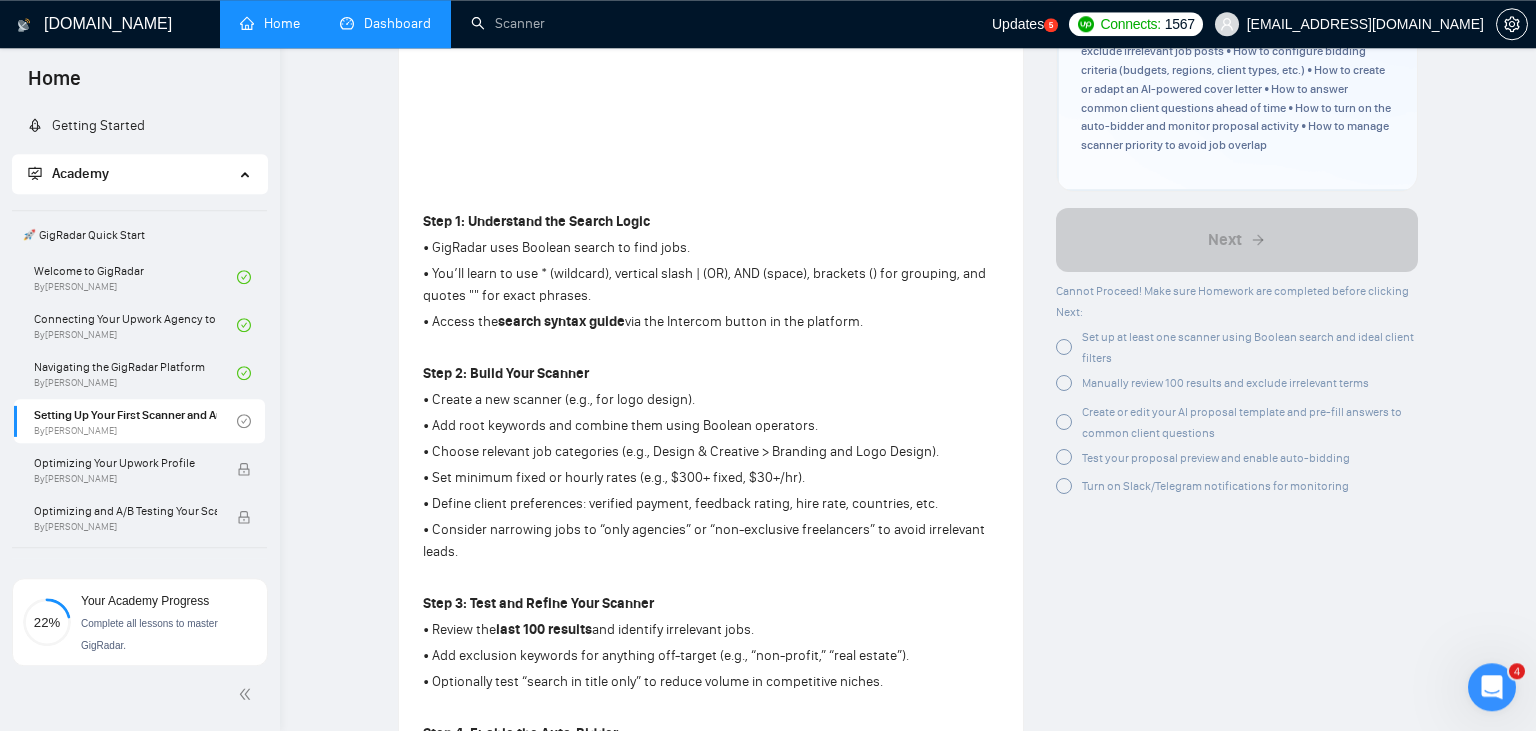 click at bounding box center [1064, 347] 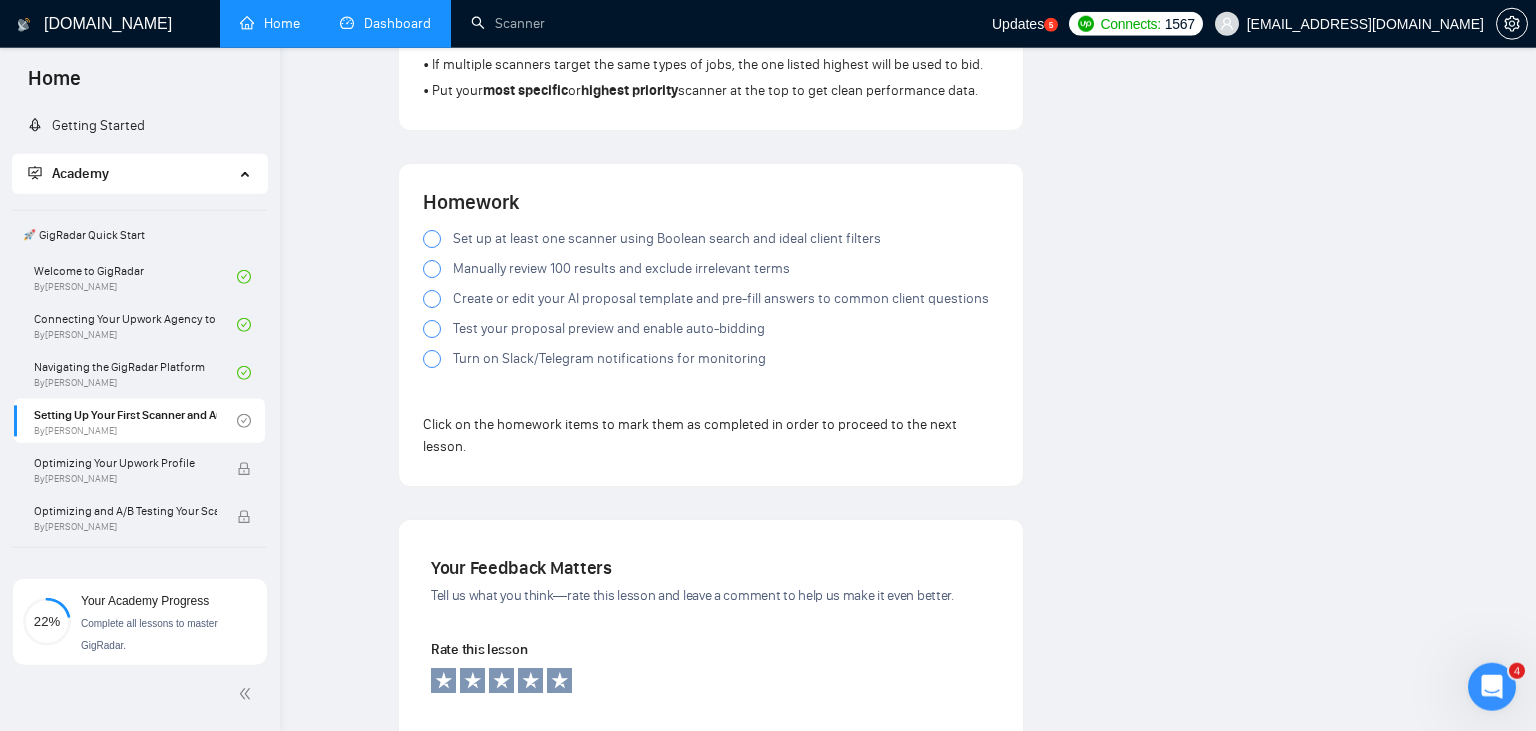 scroll, scrollTop: 1738, scrollLeft: 0, axis: vertical 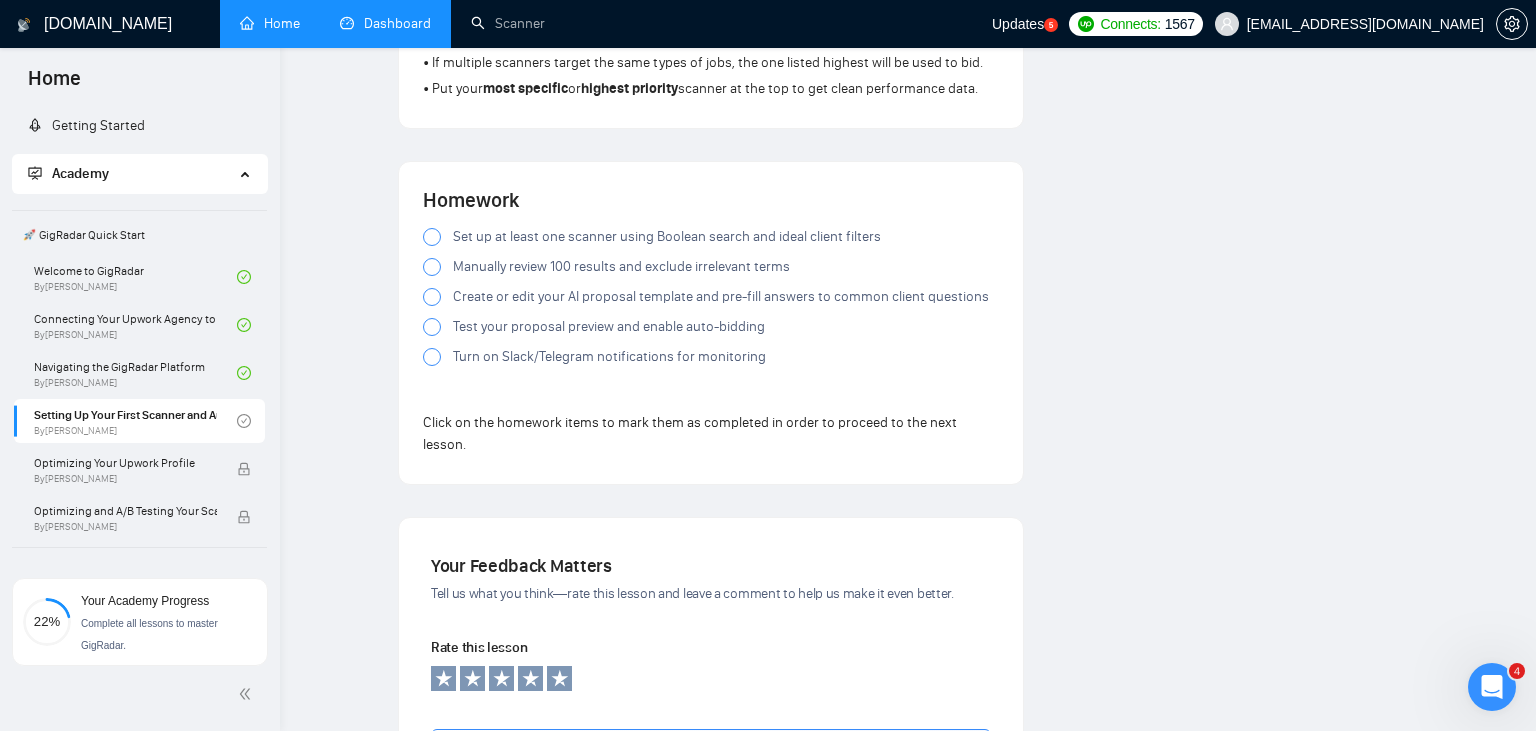 click at bounding box center [432, 357] 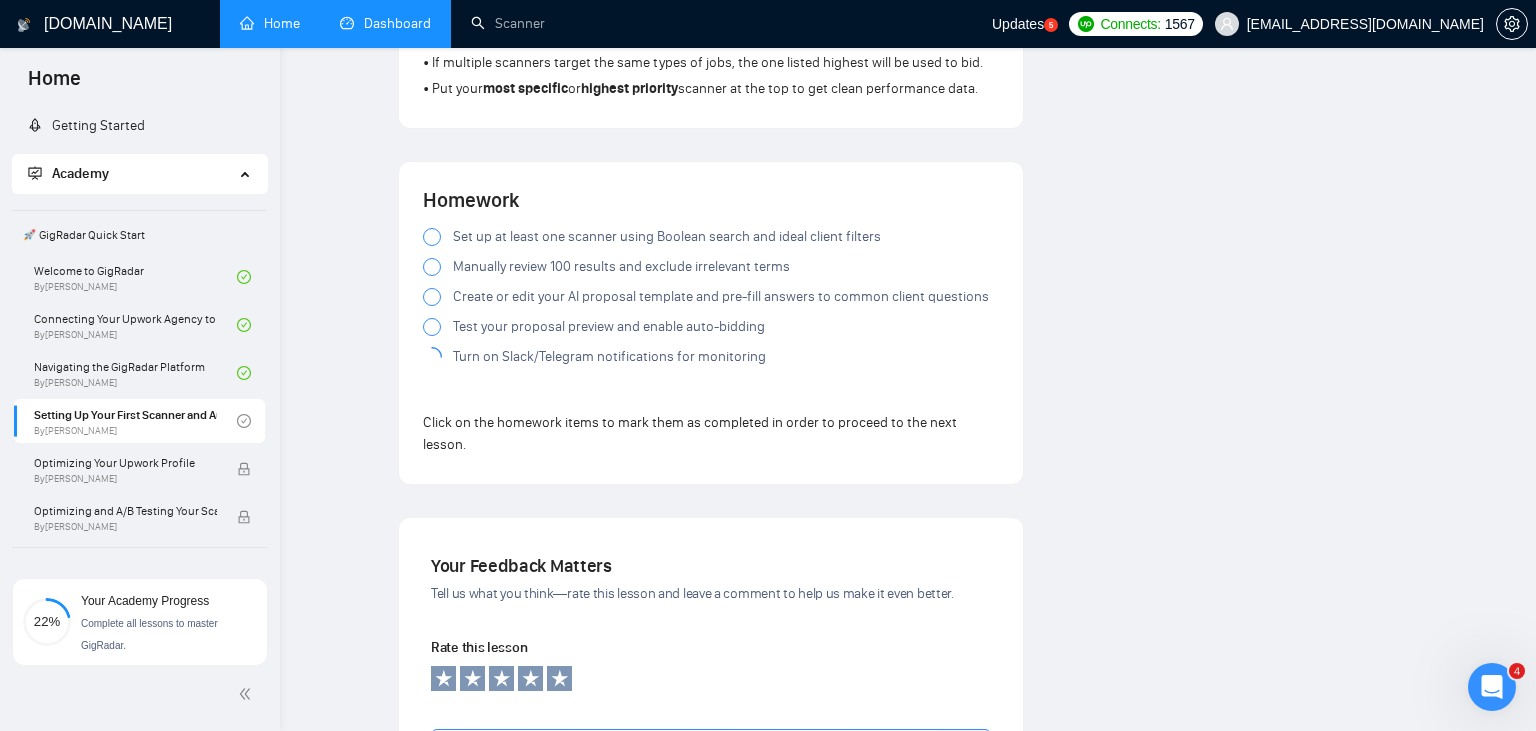 click at bounding box center [432, 327] 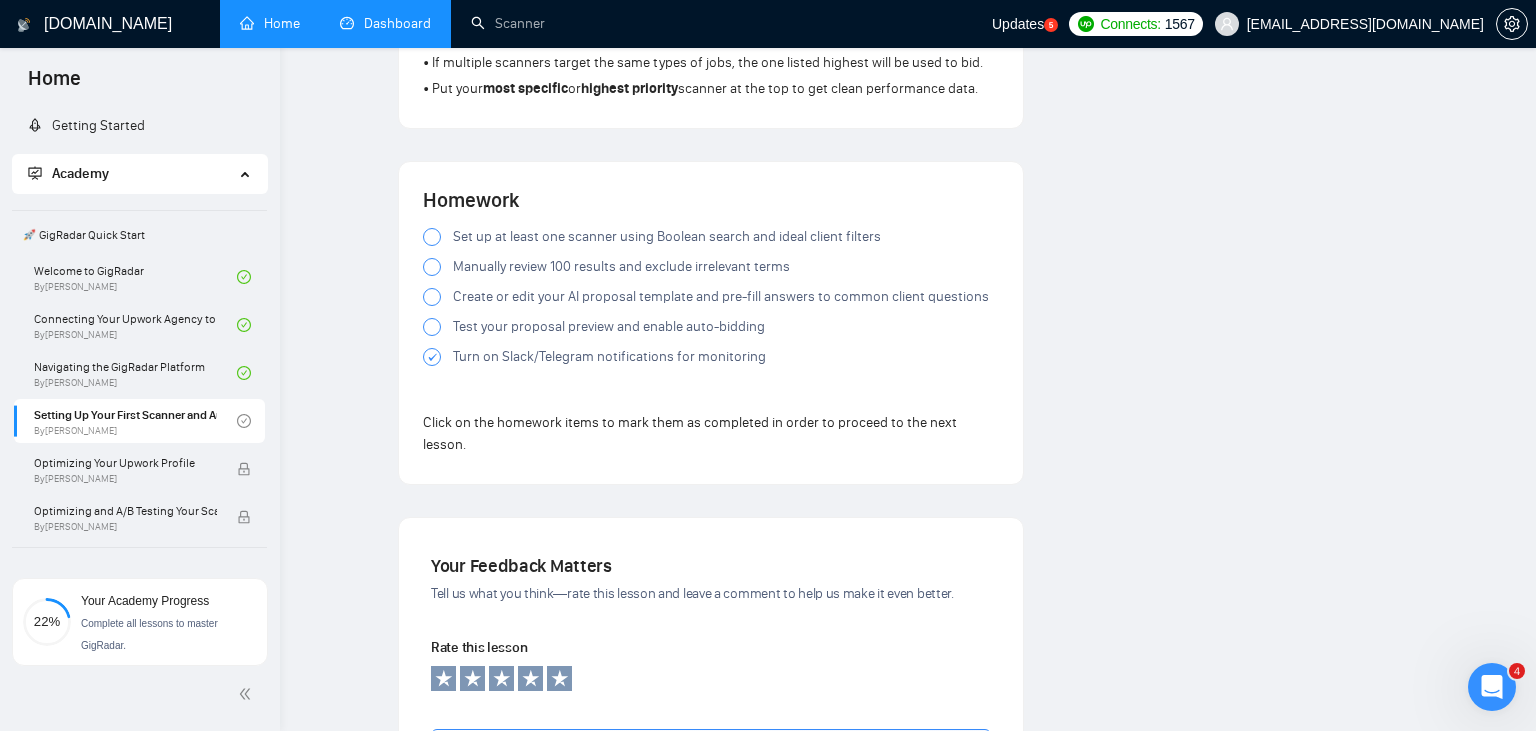 click at bounding box center (432, 327) 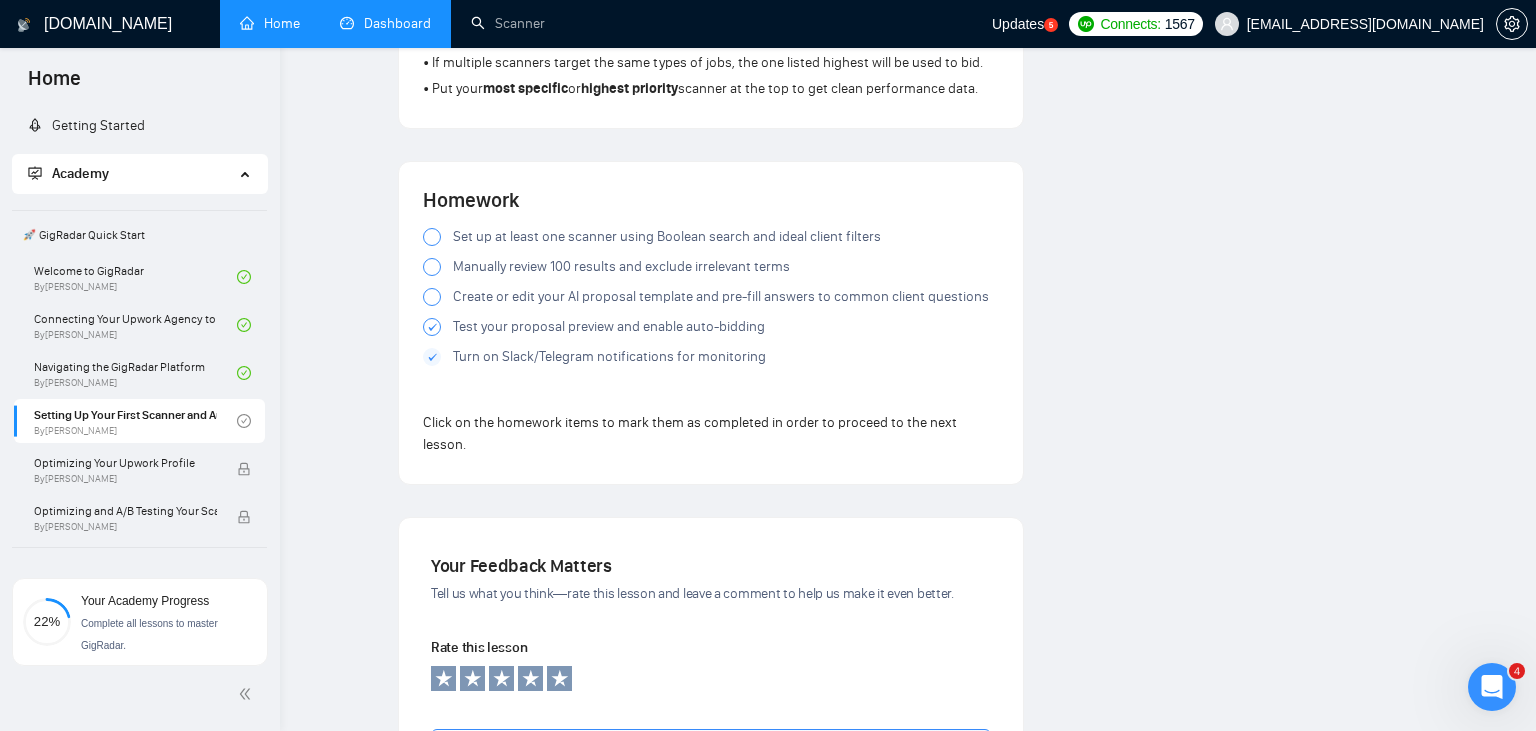 click at bounding box center (432, 297) 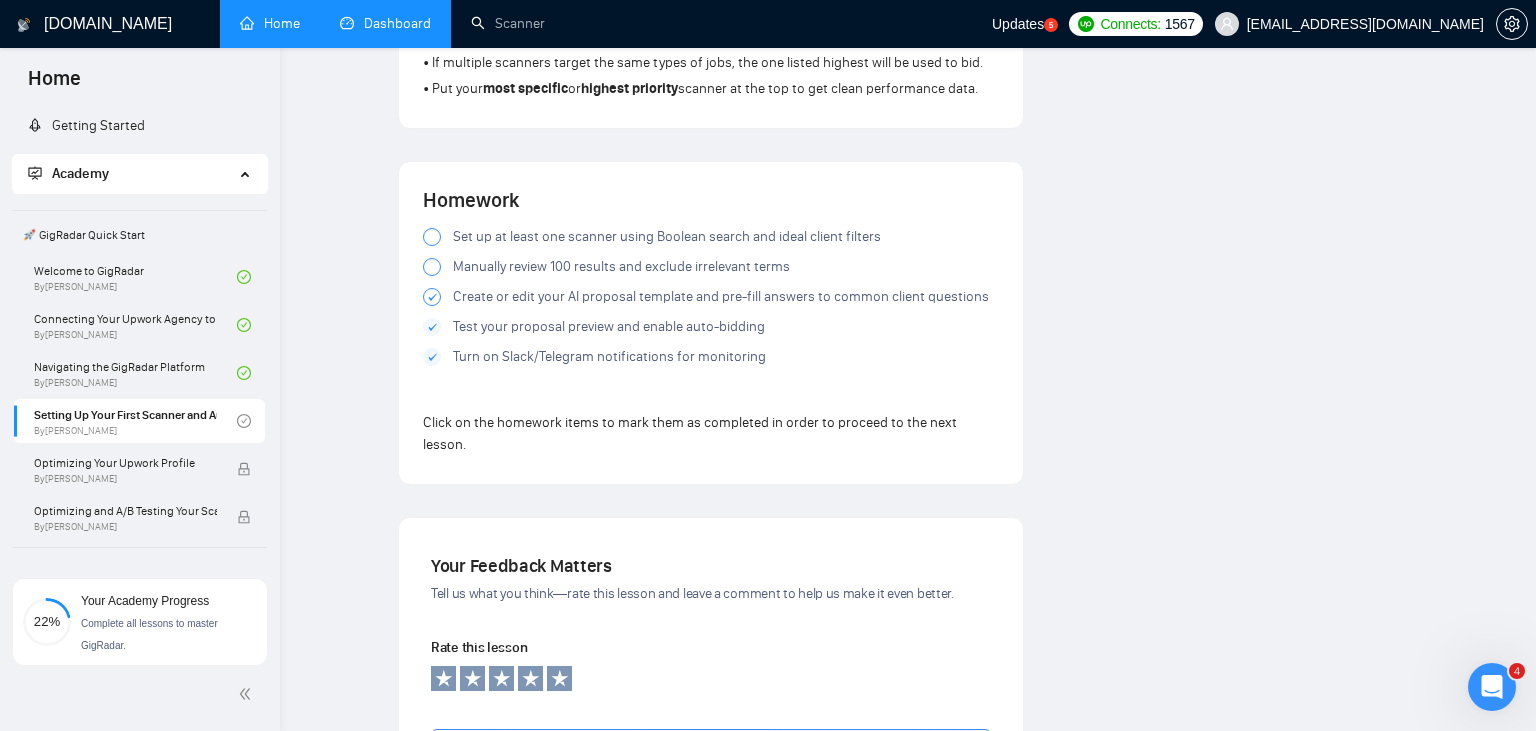 click at bounding box center (432, 267) 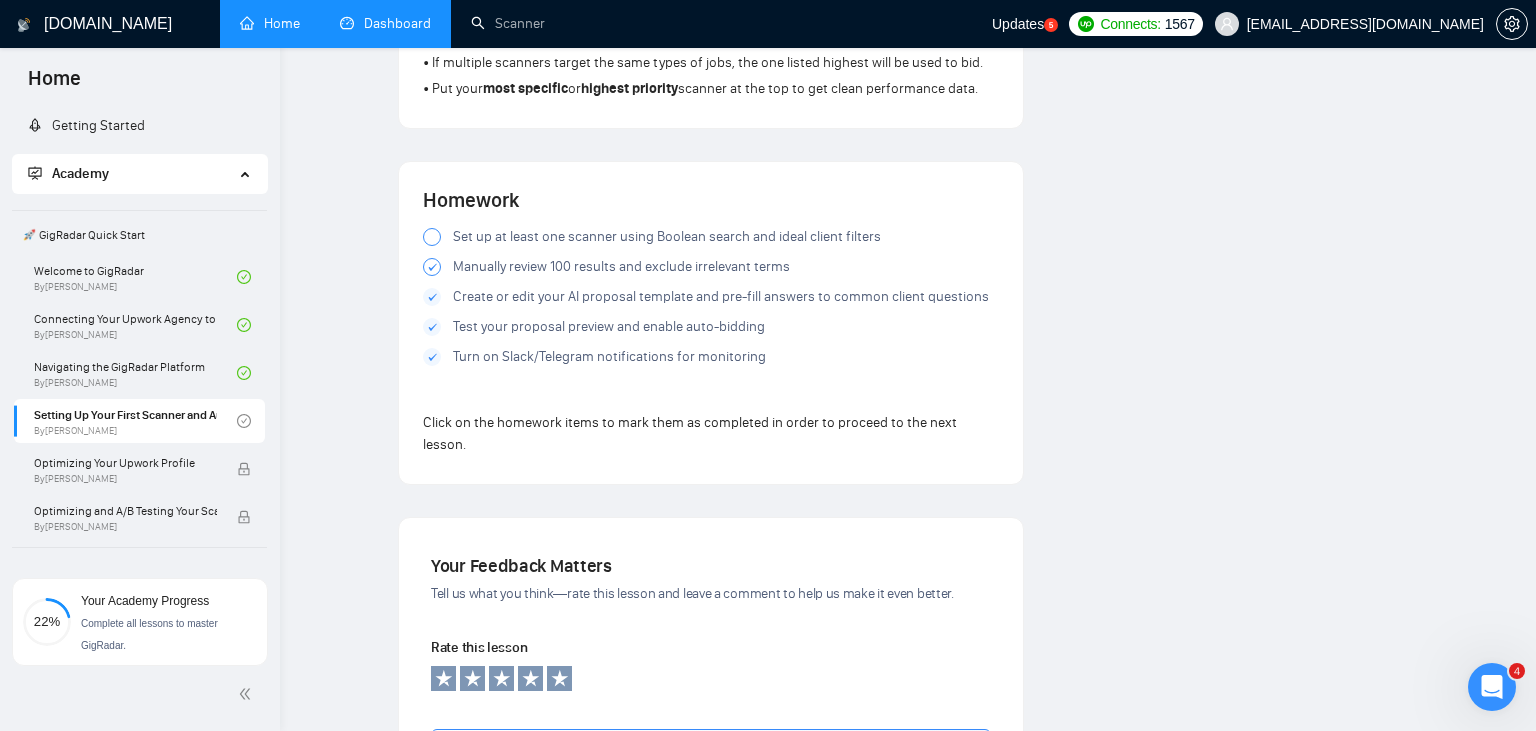 click at bounding box center (432, 237) 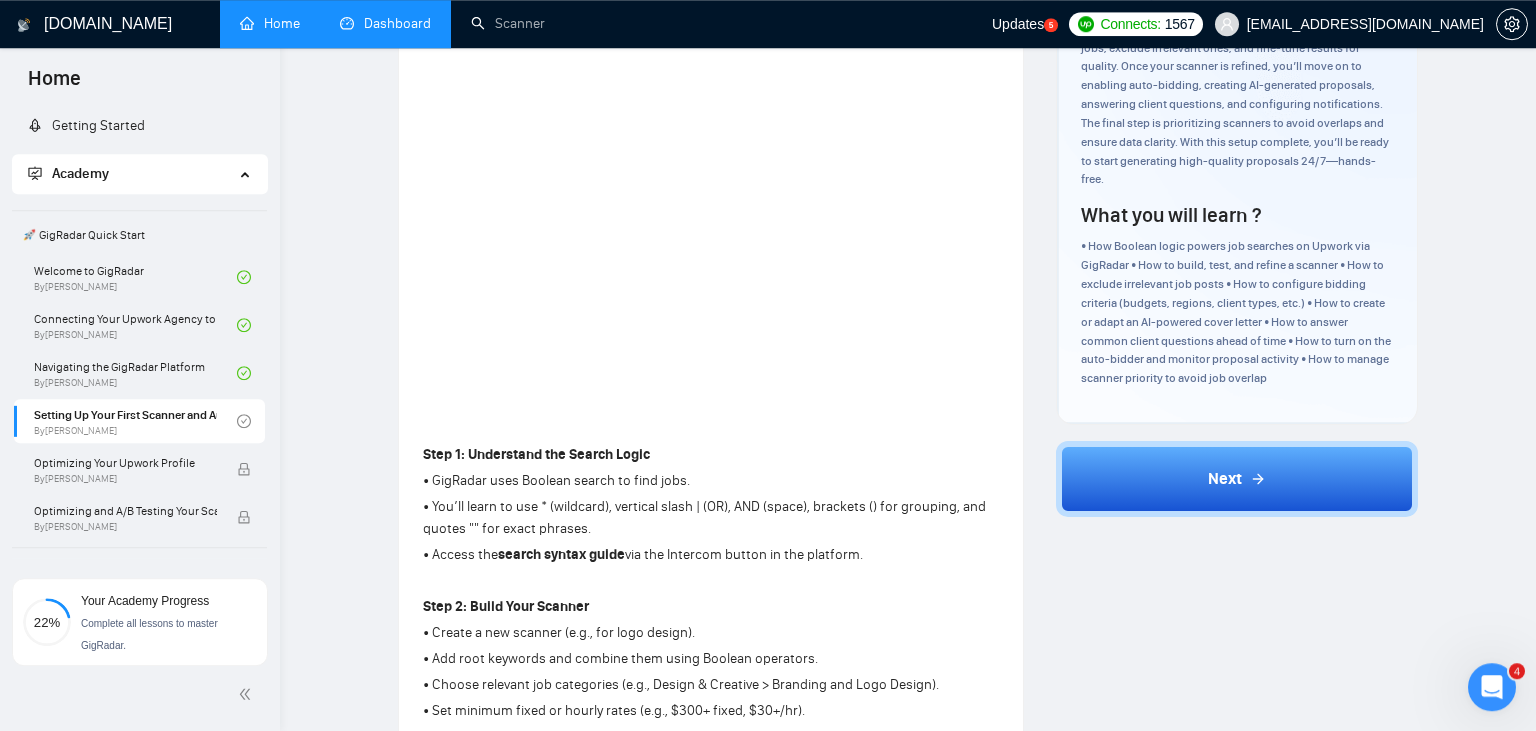 scroll, scrollTop: 76, scrollLeft: 0, axis: vertical 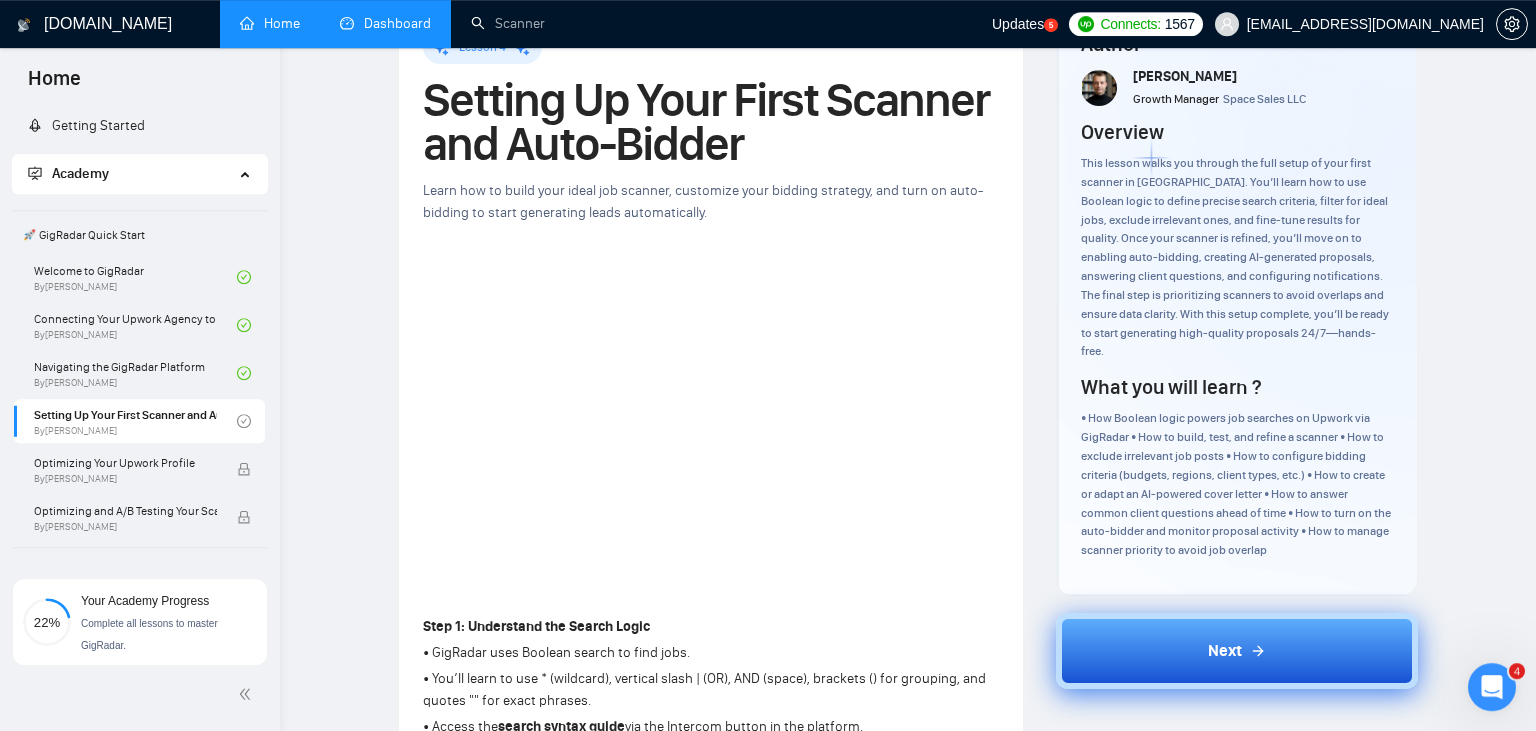 click on "Next" at bounding box center (1225, 651) 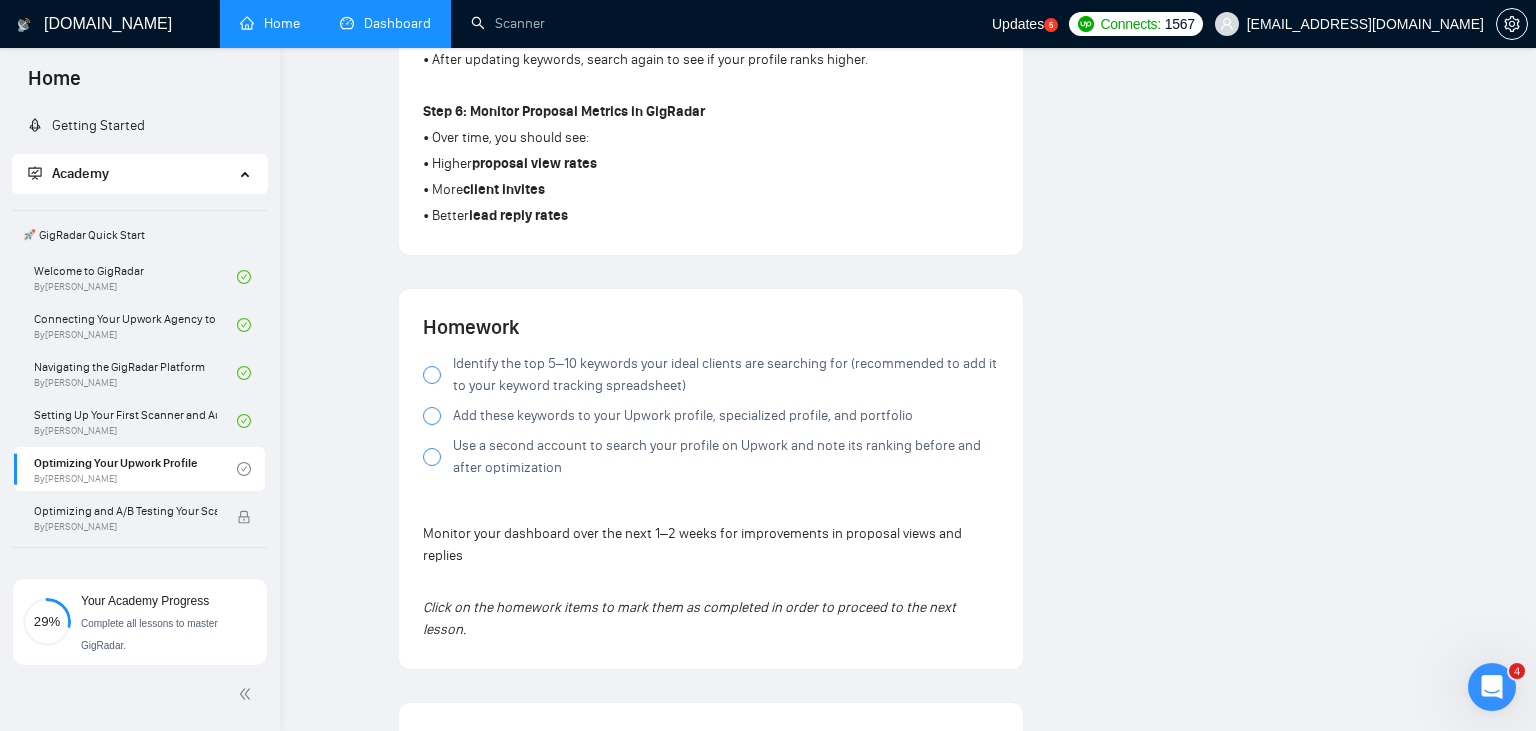 scroll, scrollTop: 1261, scrollLeft: 0, axis: vertical 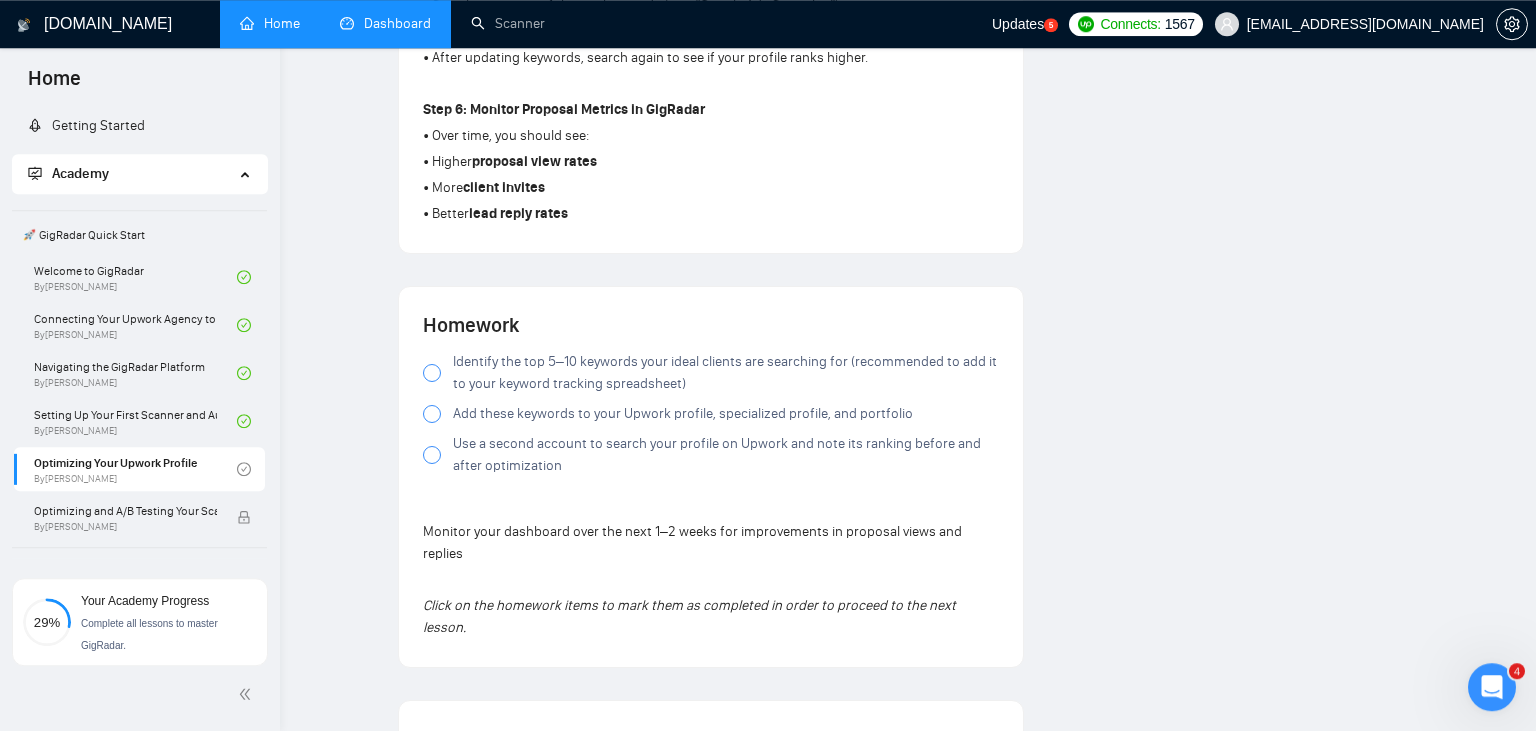 click at bounding box center [432, 373] 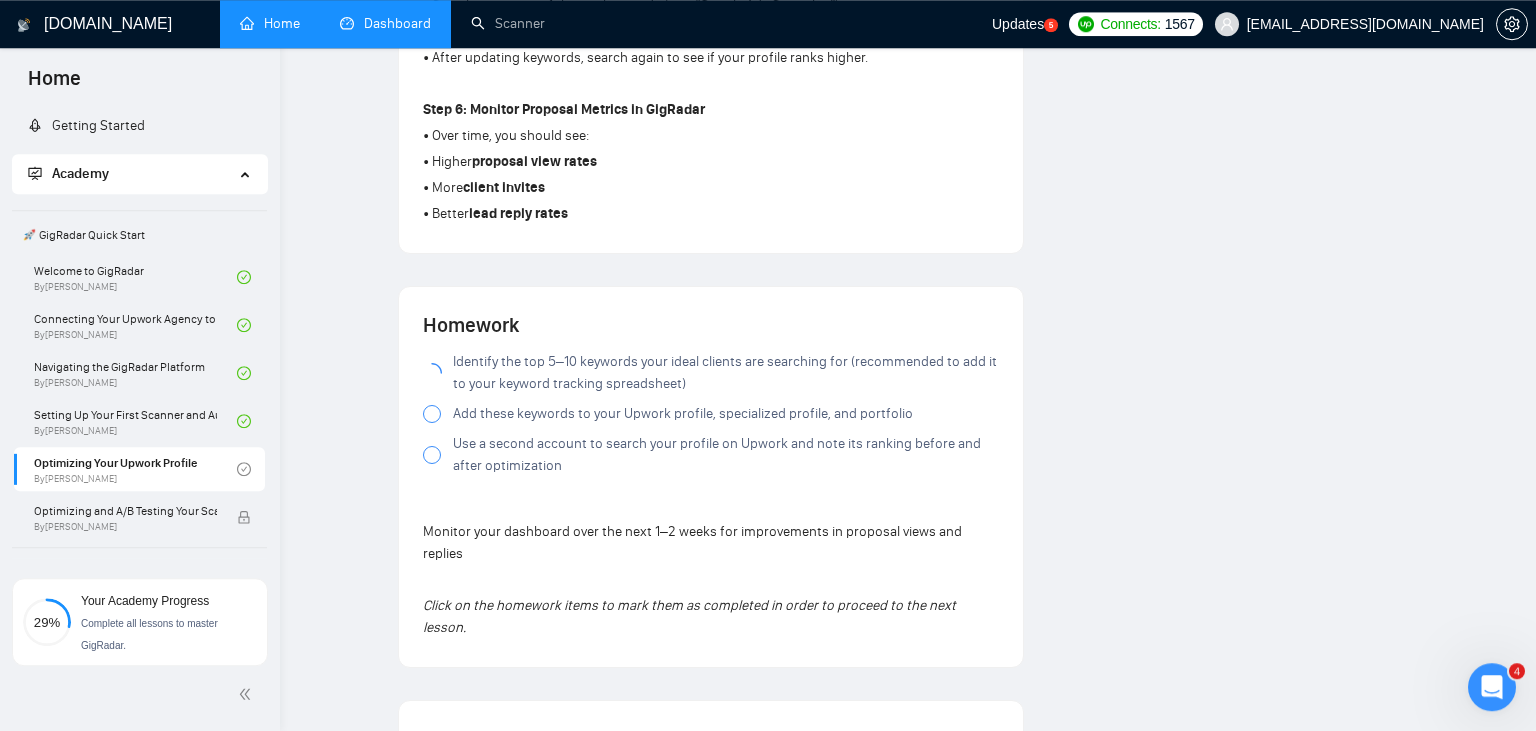 click at bounding box center (432, 414) 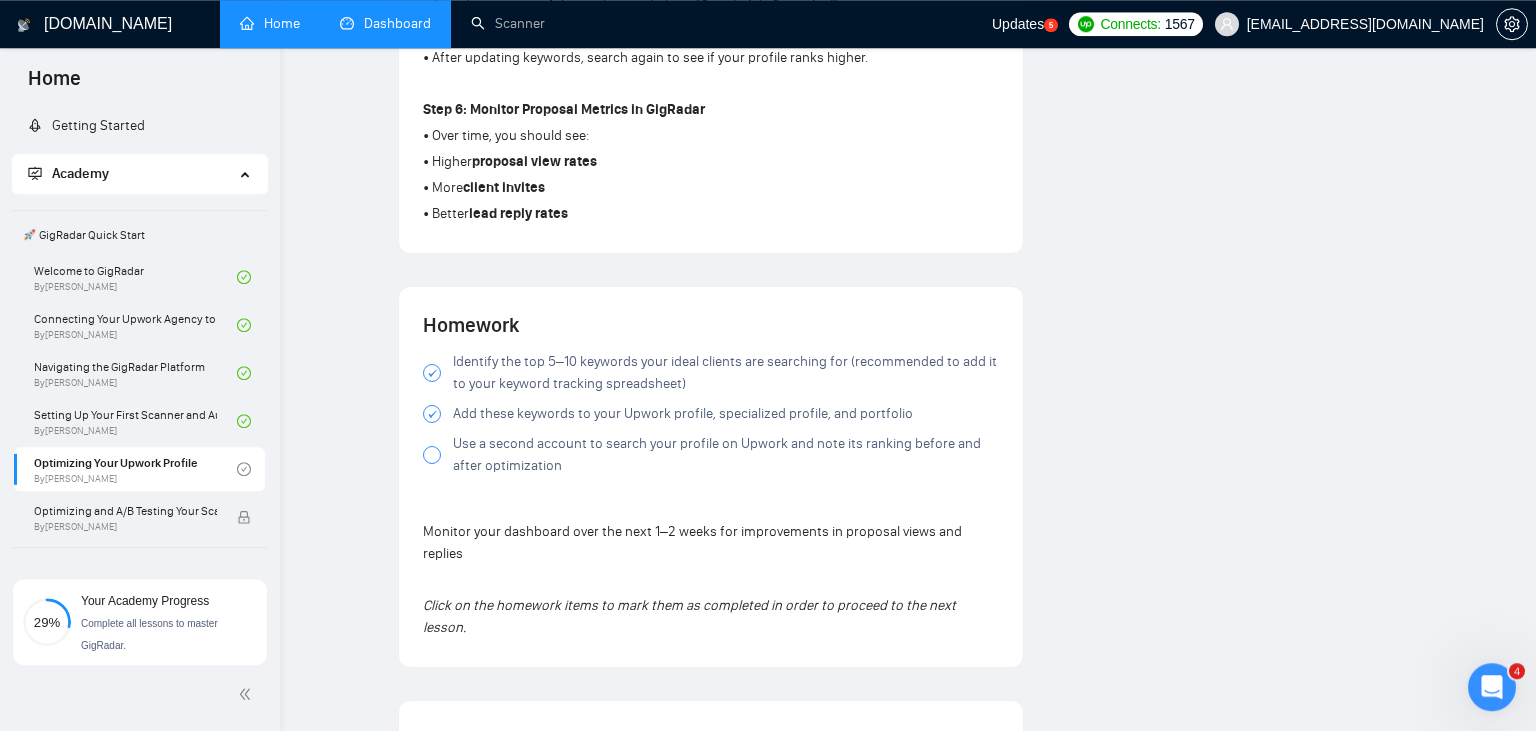 click at bounding box center [432, 455] 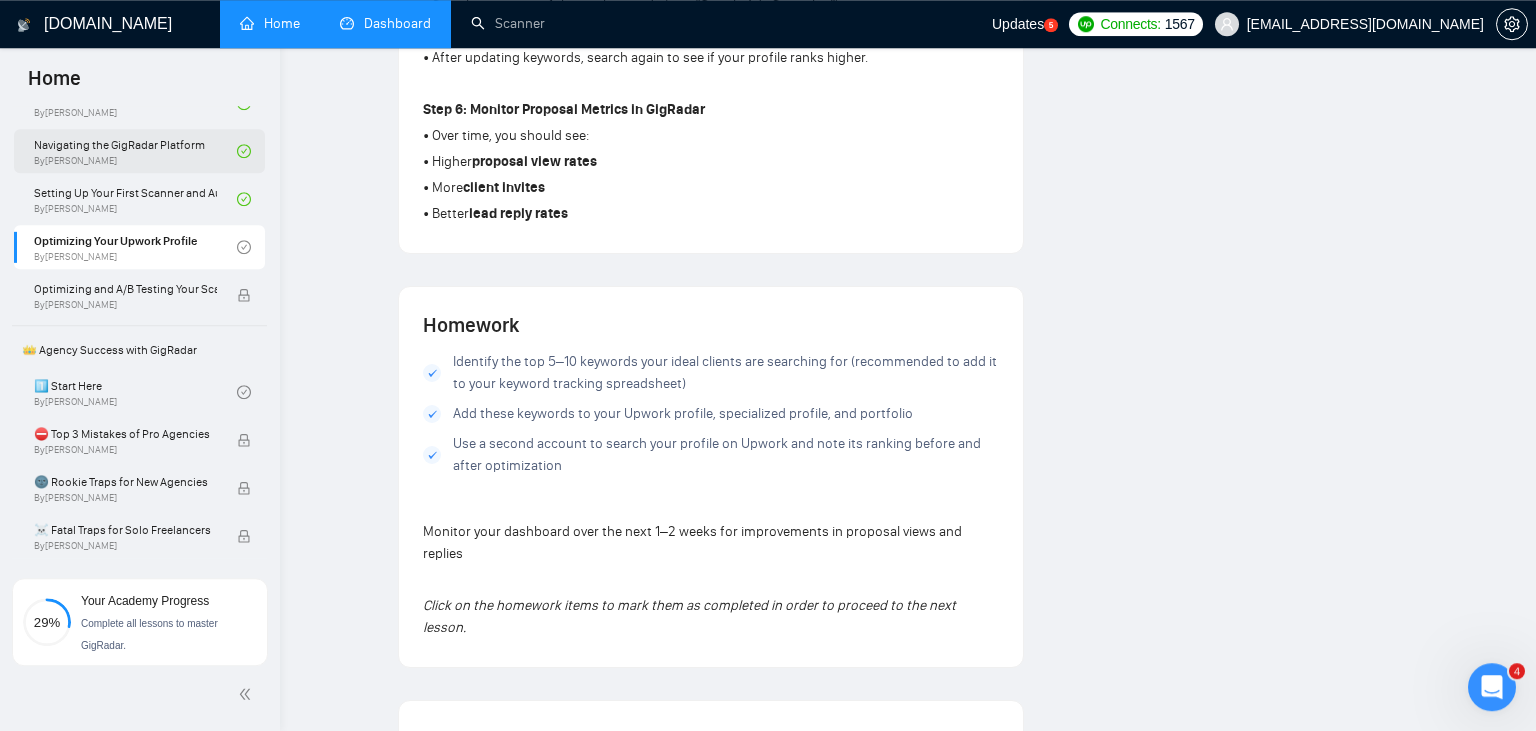 scroll, scrollTop: 135, scrollLeft: 0, axis: vertical 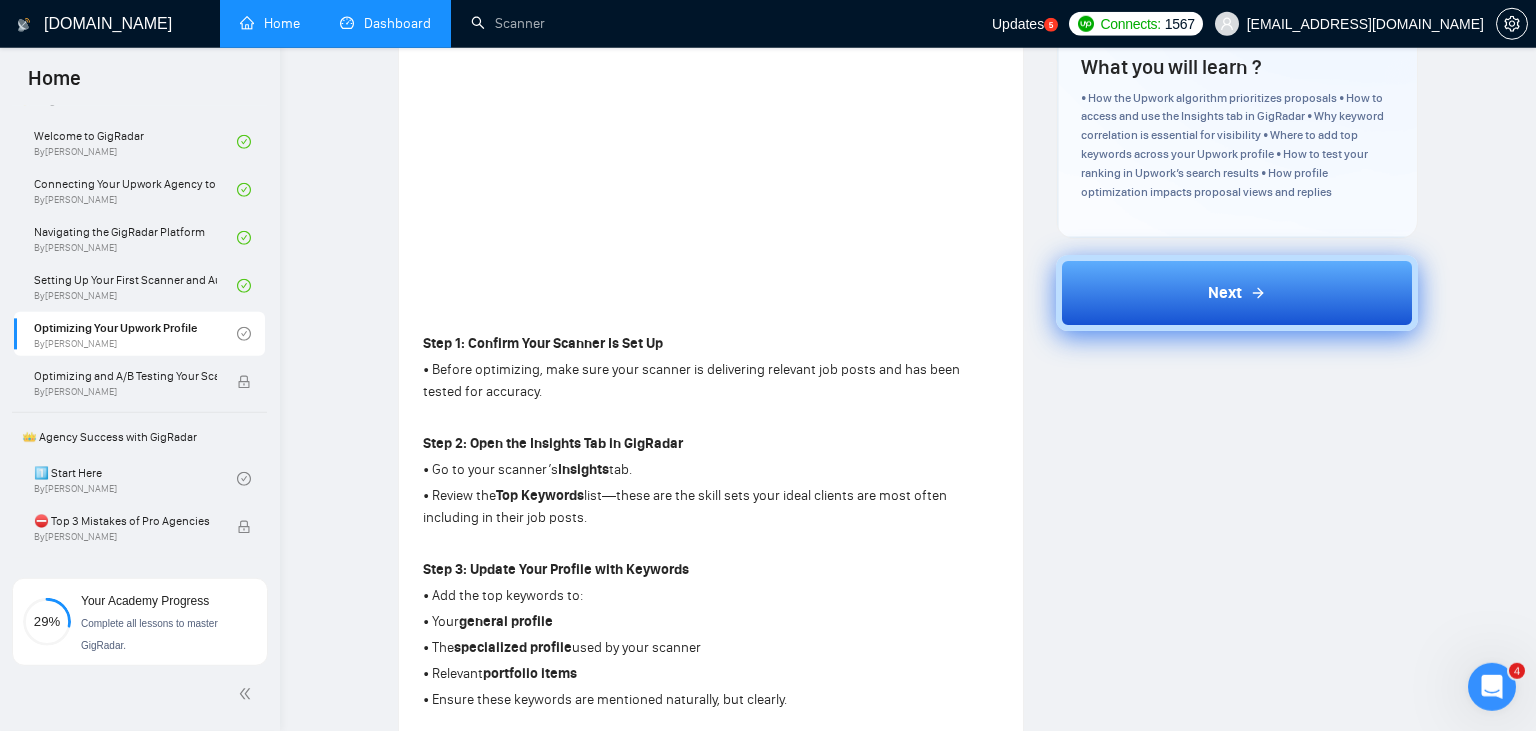 click on "Next" at bounding box center [1237, 293] 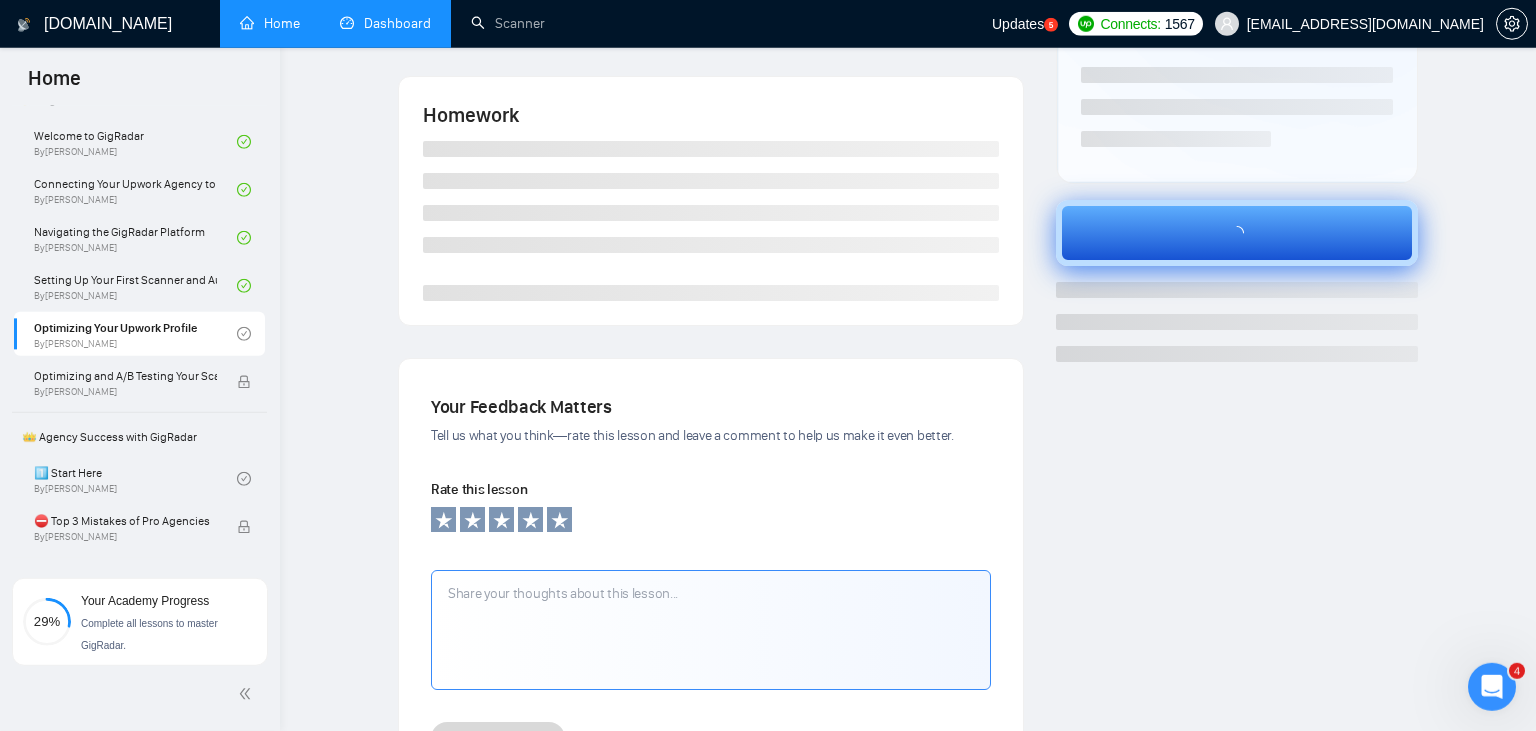 scroll, scrollTop: 356, scrollLeft: 0, axis: vertical 